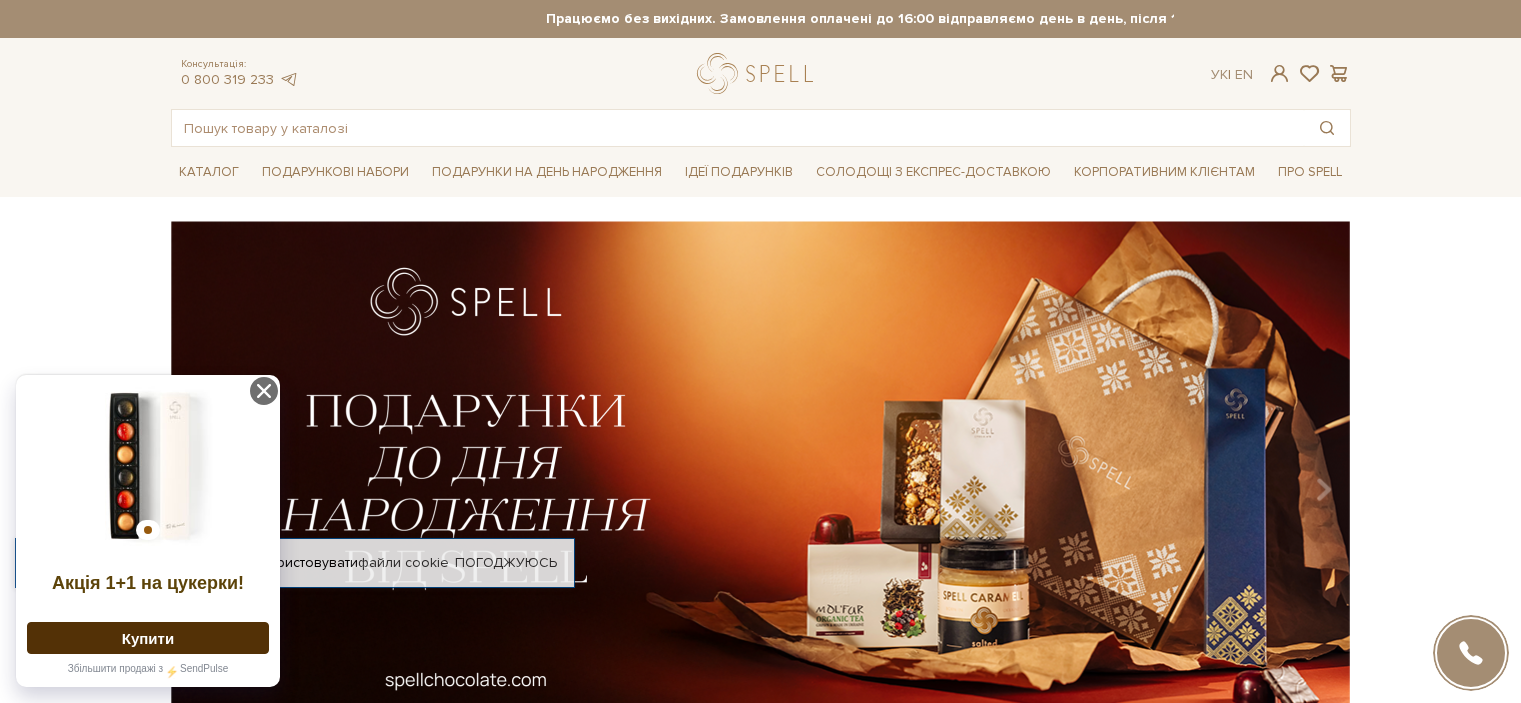 scroll, scrollTop: 0, scrollLeft: 0, axis: both 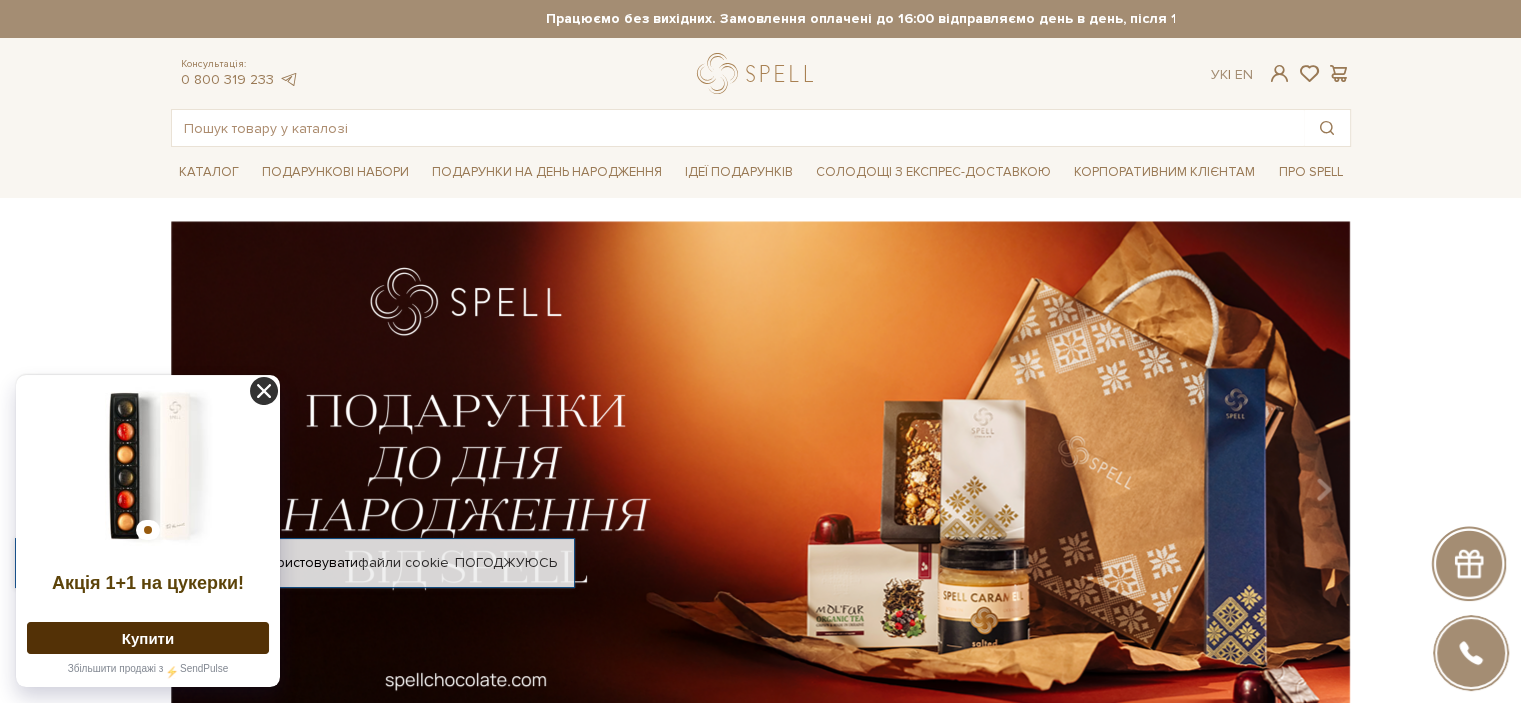 click 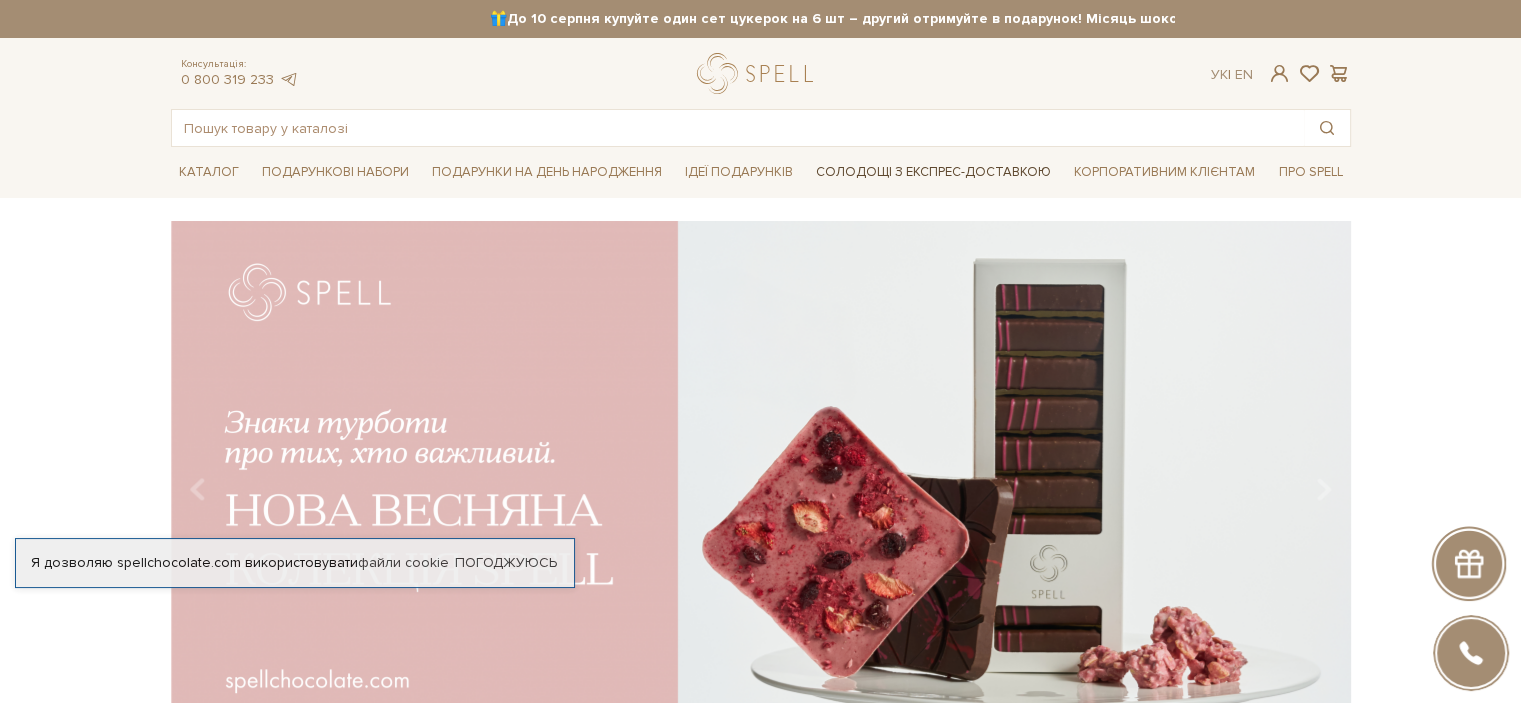 click on "Солодощі з експрес-доставкою" at bounding box center [933, 172] 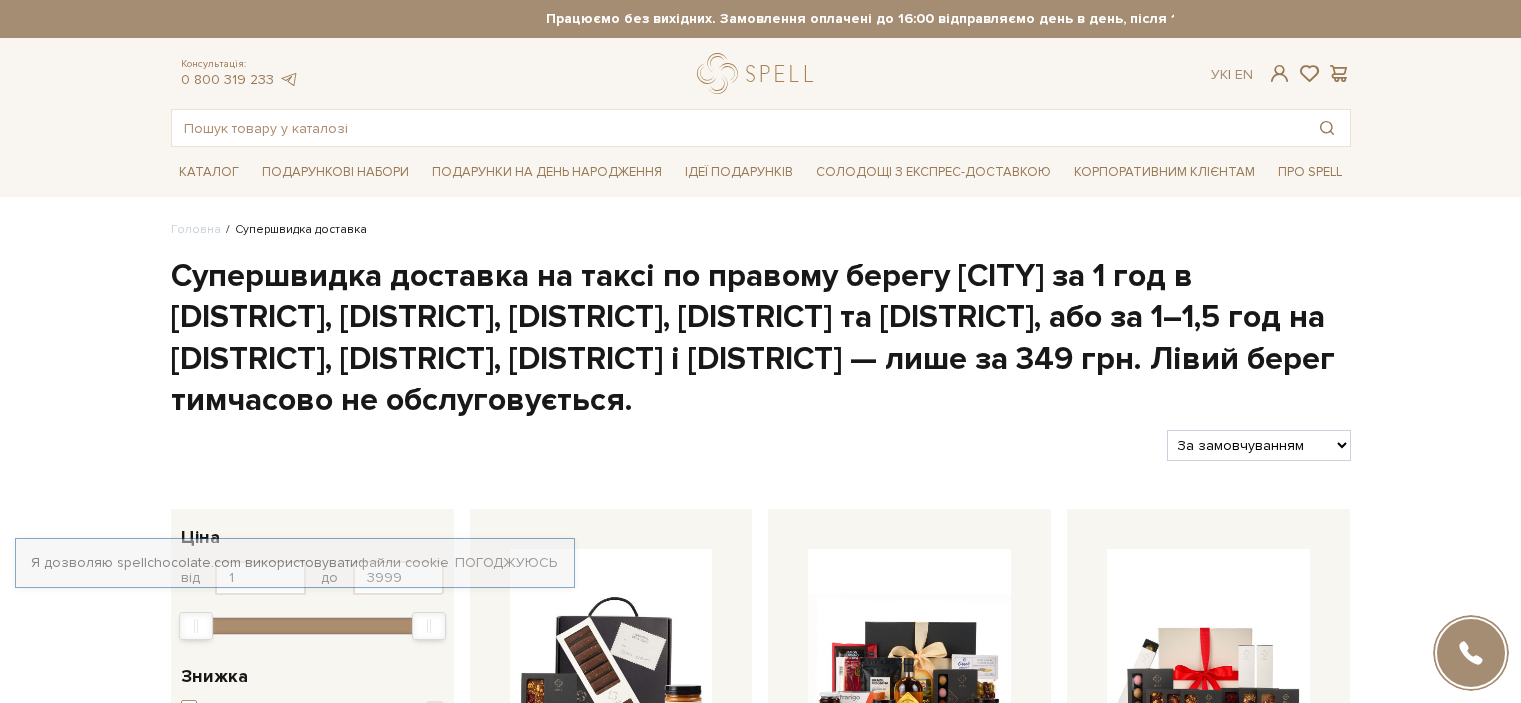 scroll, scrollTop: 0, scrollLeft: 0, axis: both 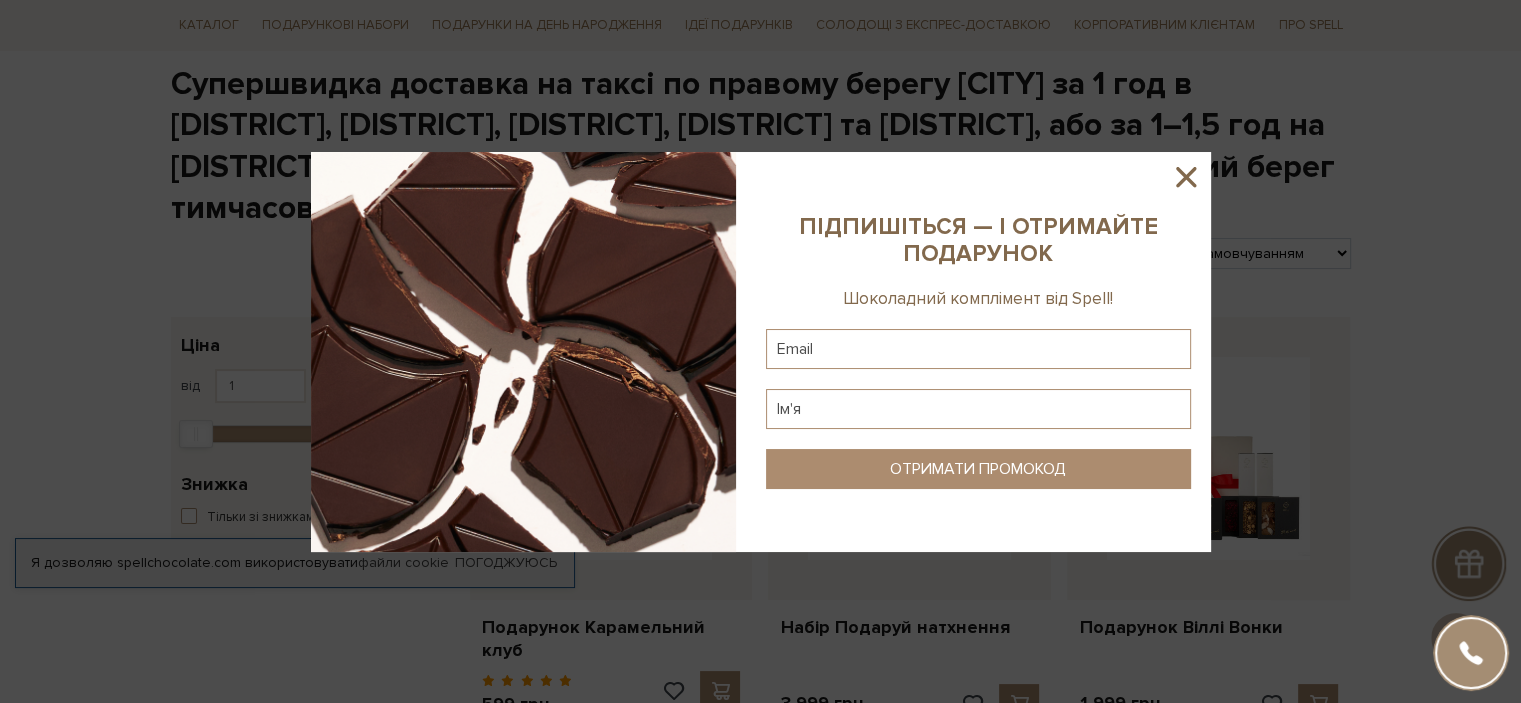 click 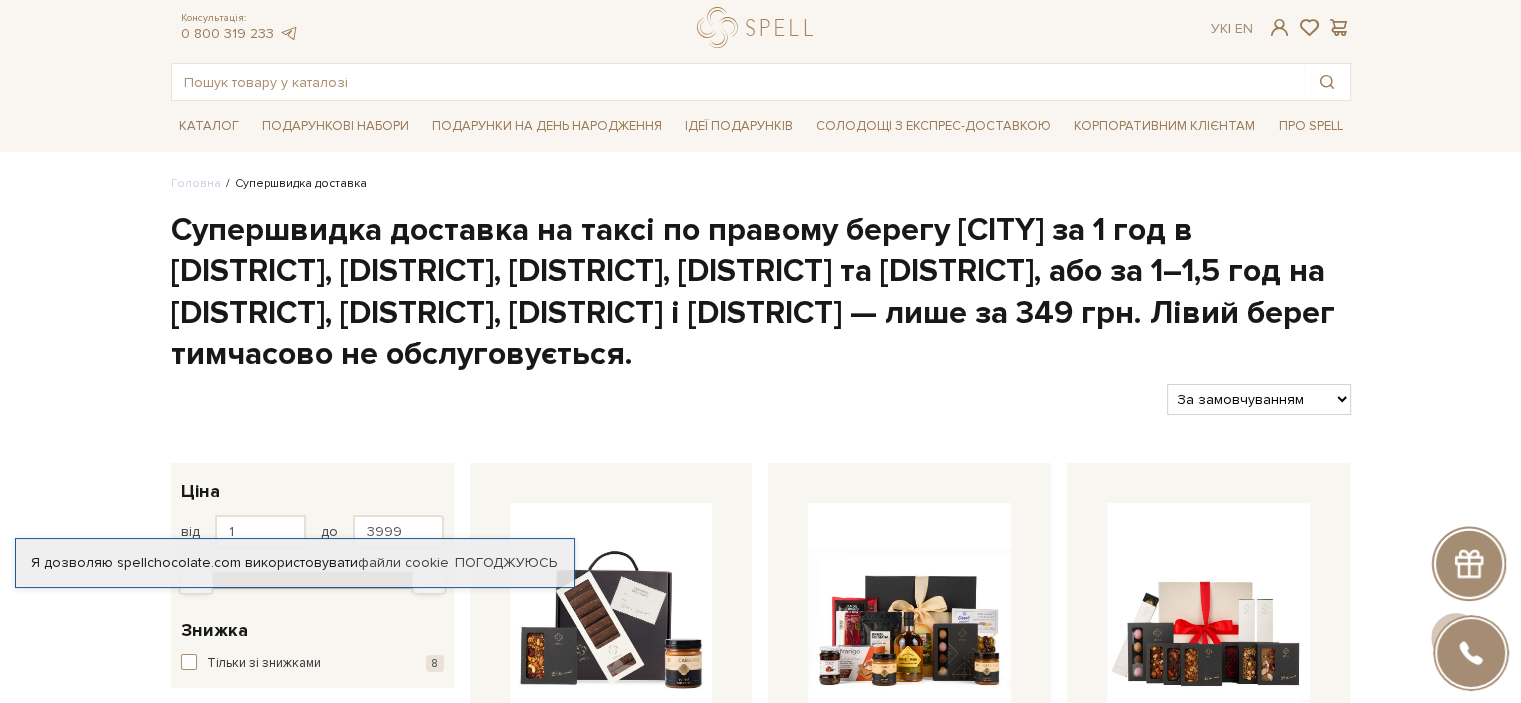 scroll, scrollTop: 0, scrollLeft: 0, axis: both 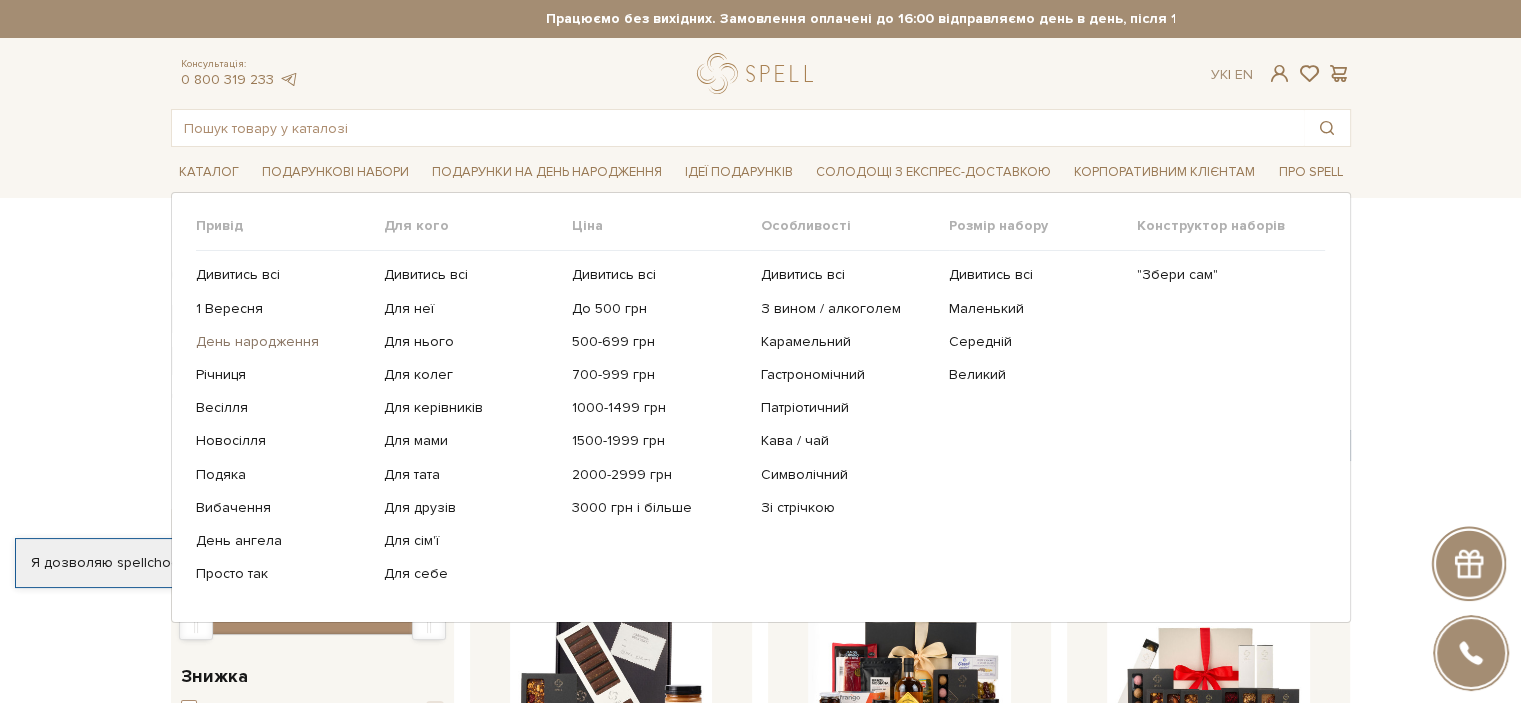 click on "День народження" at bounding box center [282, 342] 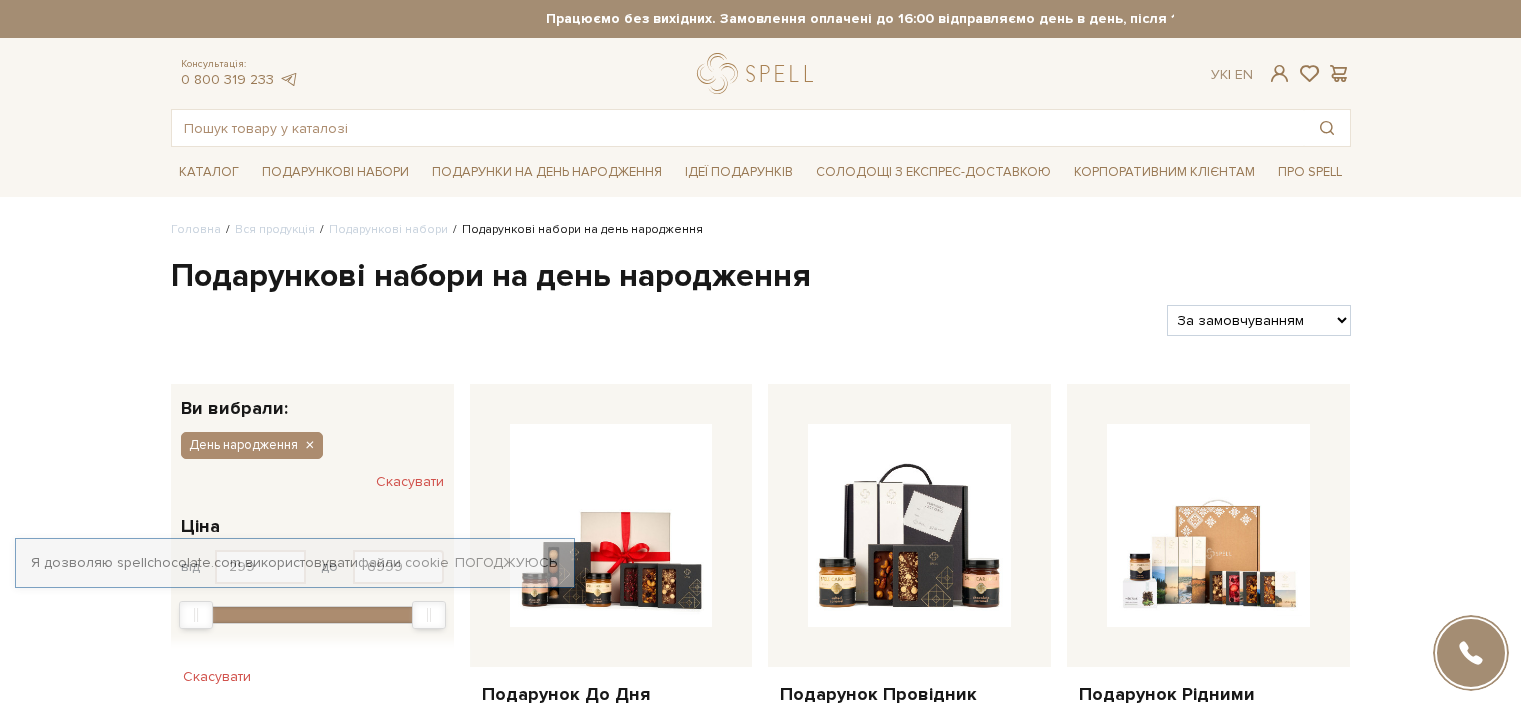 scroll, scrollTop: 0, scrollLeft: 0, axis: both 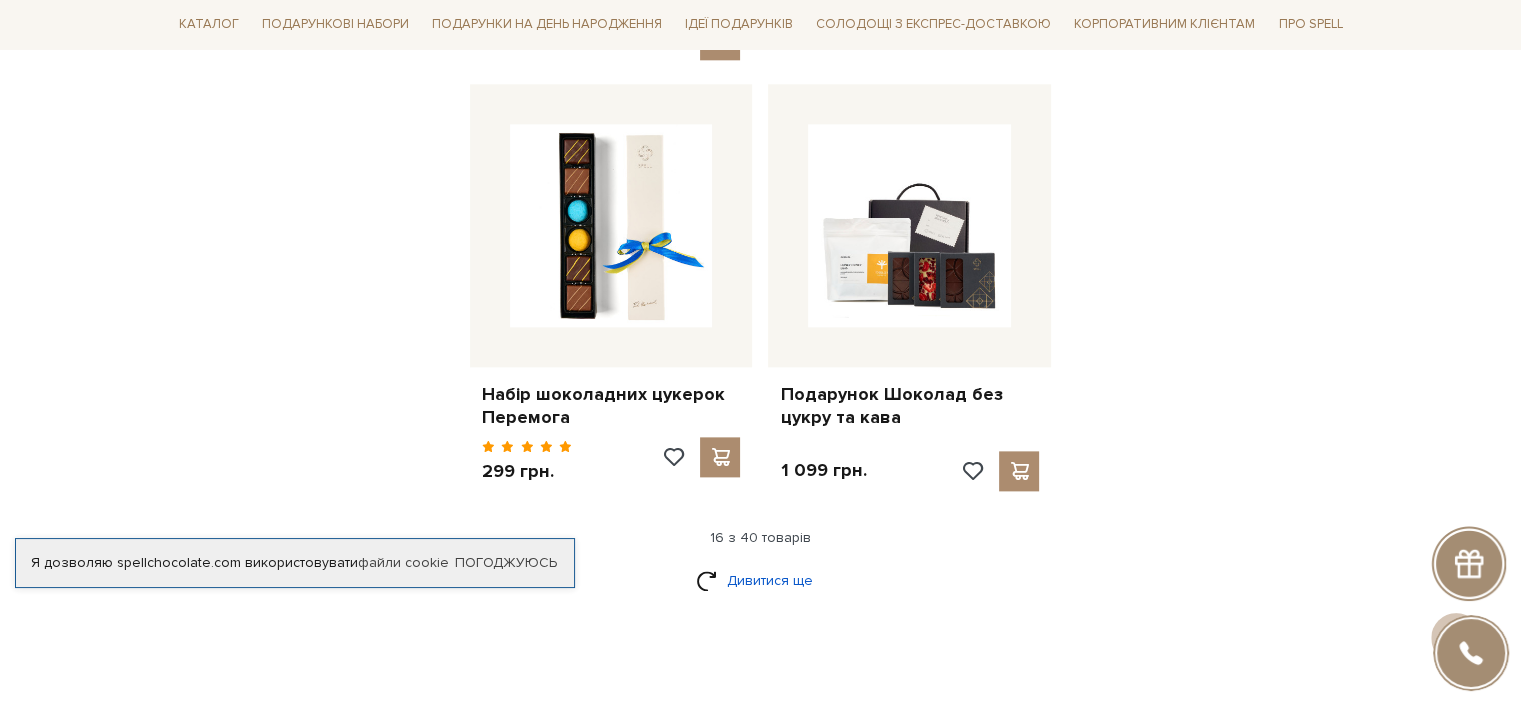 click on "Дивитися ще" at bounding box center (761, 580) 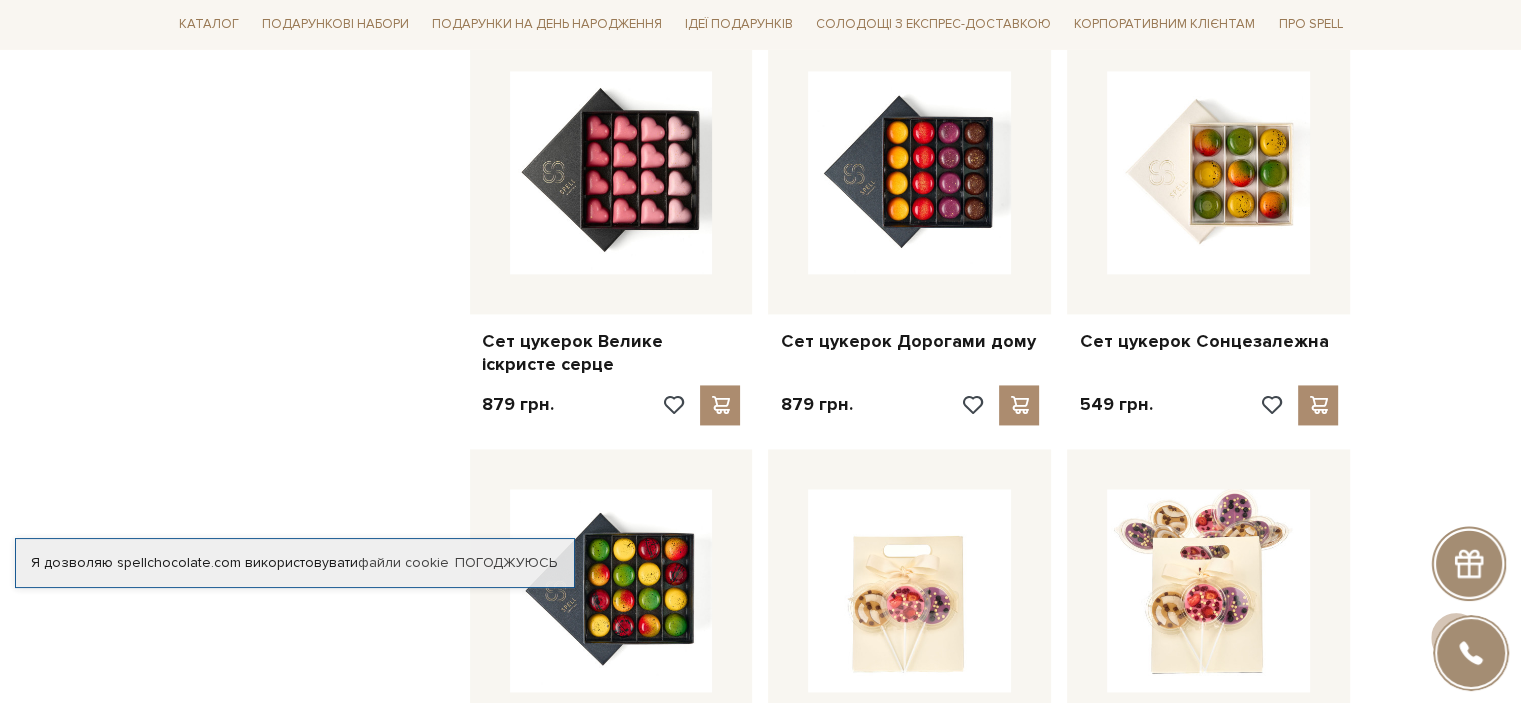 scroll, scrollTop: 2842, scrollLeft: 0, axis: vertical 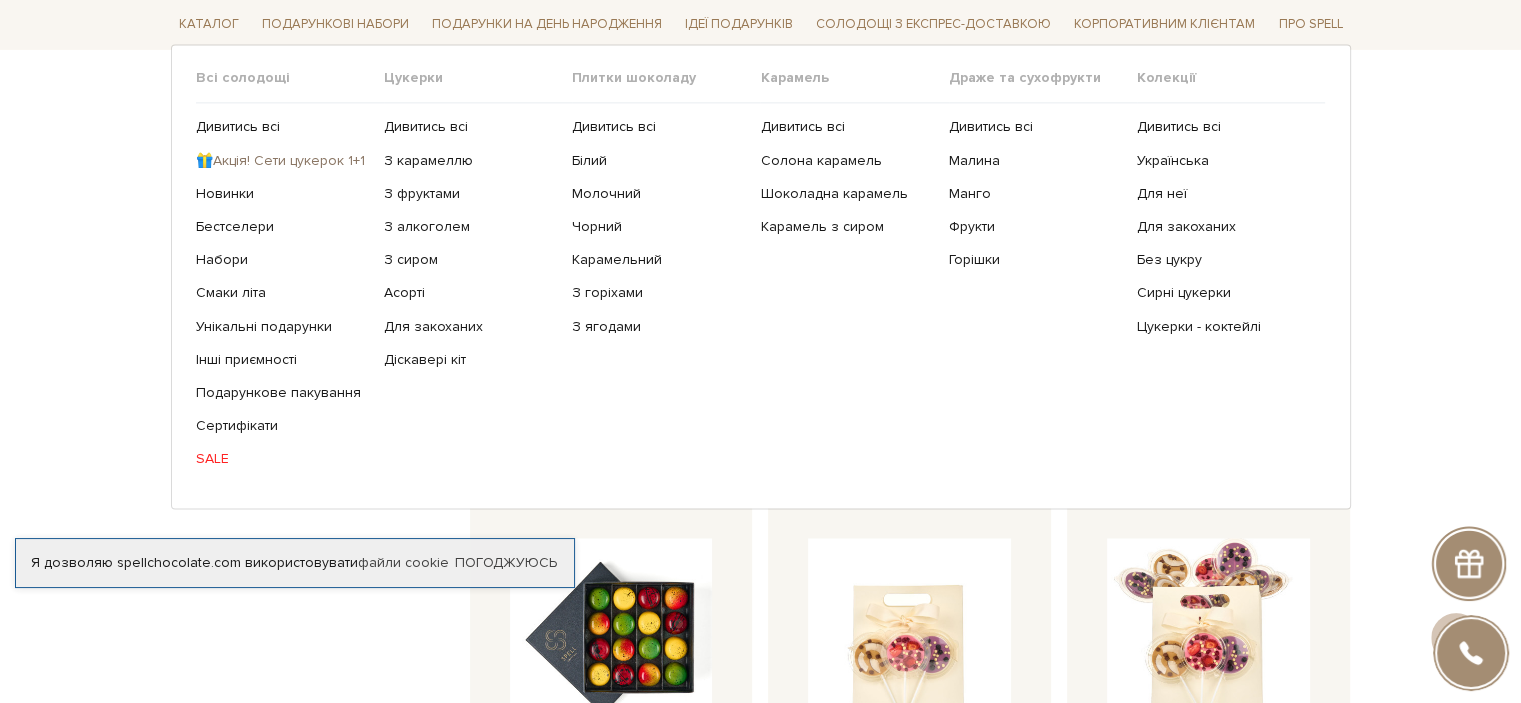click on "🎁Акція! Сети цукерок 1+1" at bounding box center [282, 161] 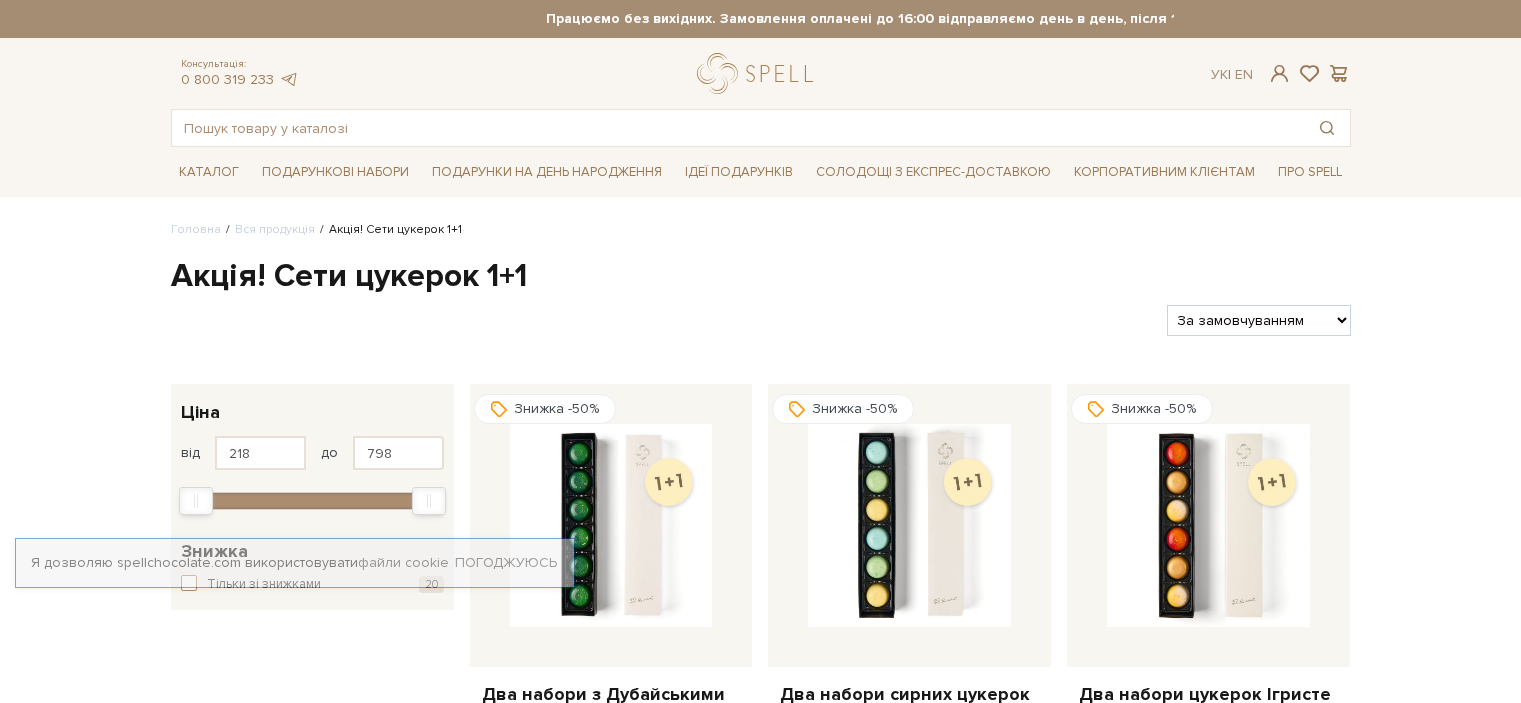 scroll, scrollTop: 0, scrollLeft: 0, axis: both 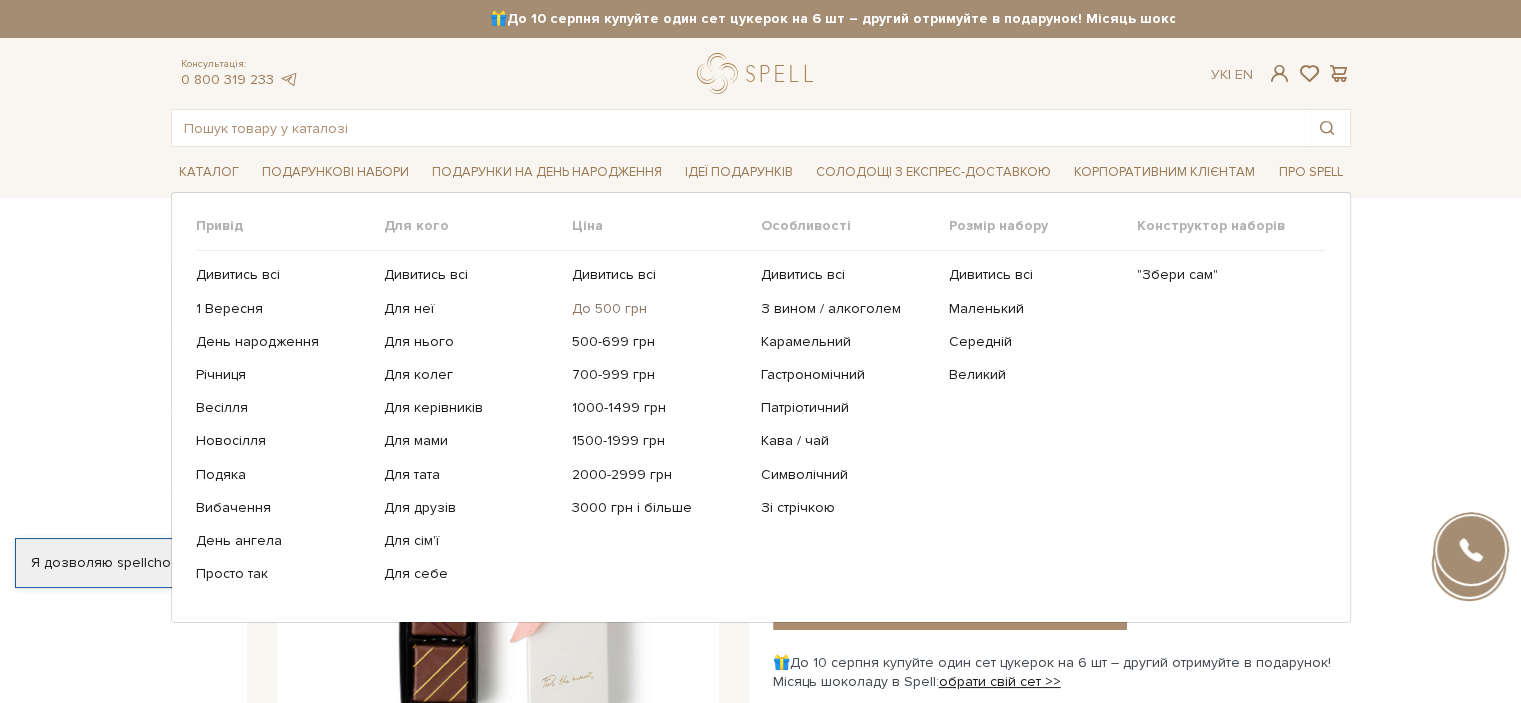 click on "До 500 грн" at bounding box center [658, 309] 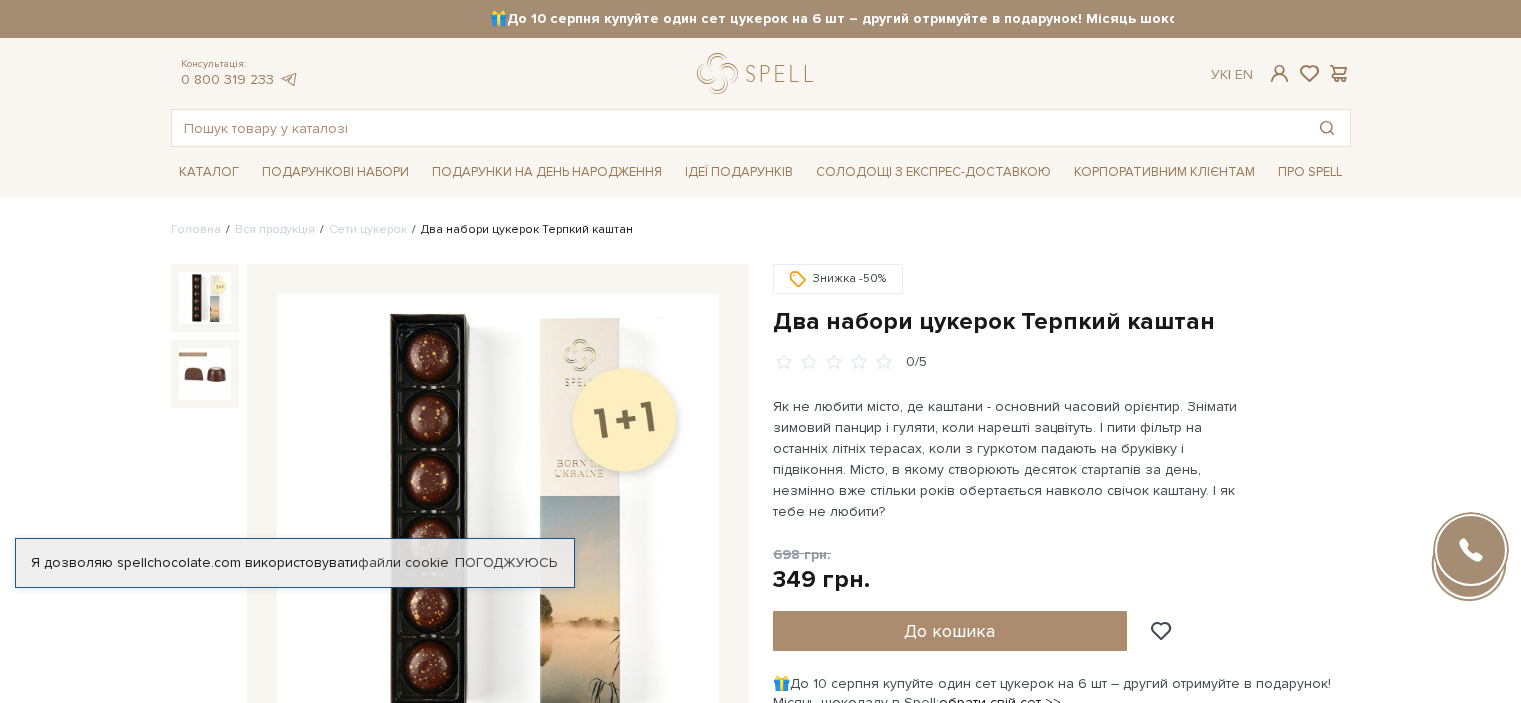 scroll, scrollTop: 0, scrollLeft: 0, axis: both 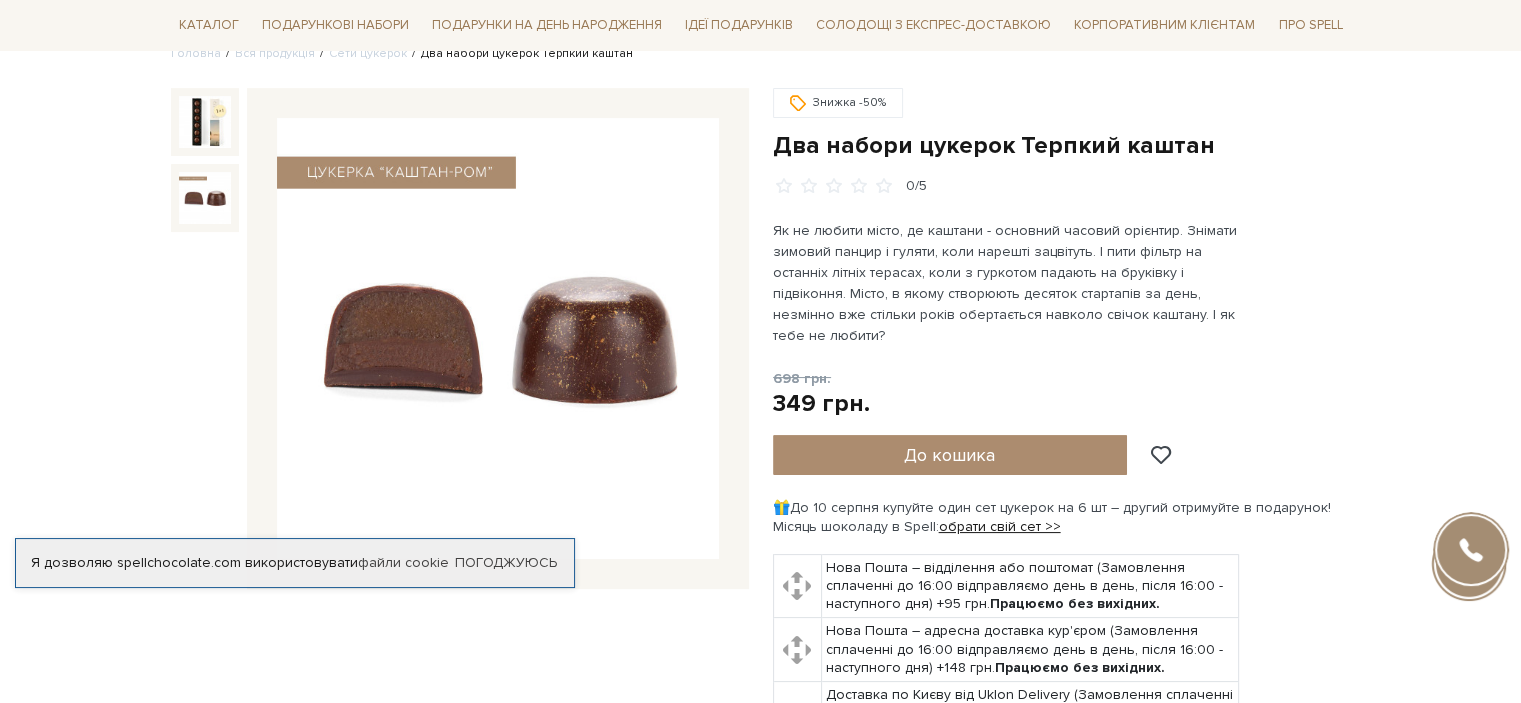 click at bounding box center [205, 198] 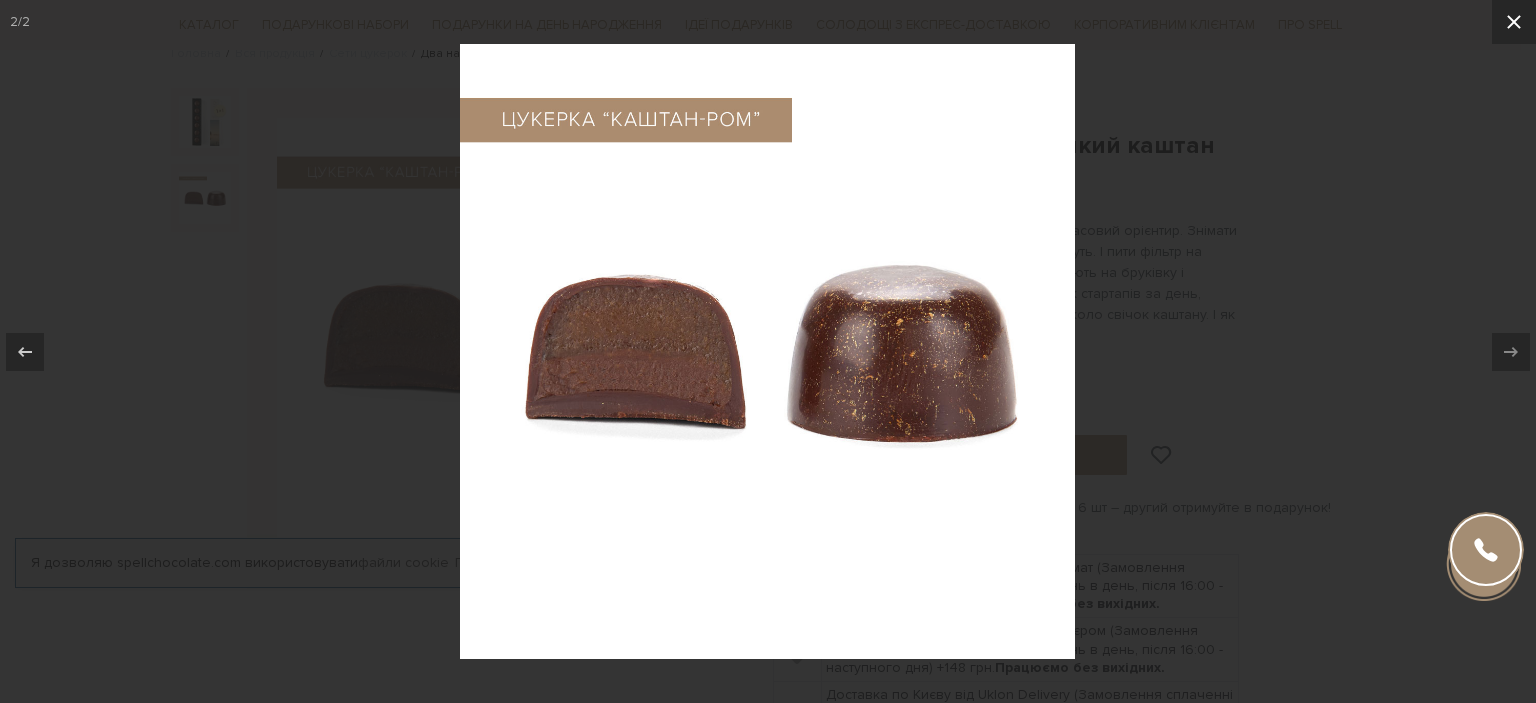 click 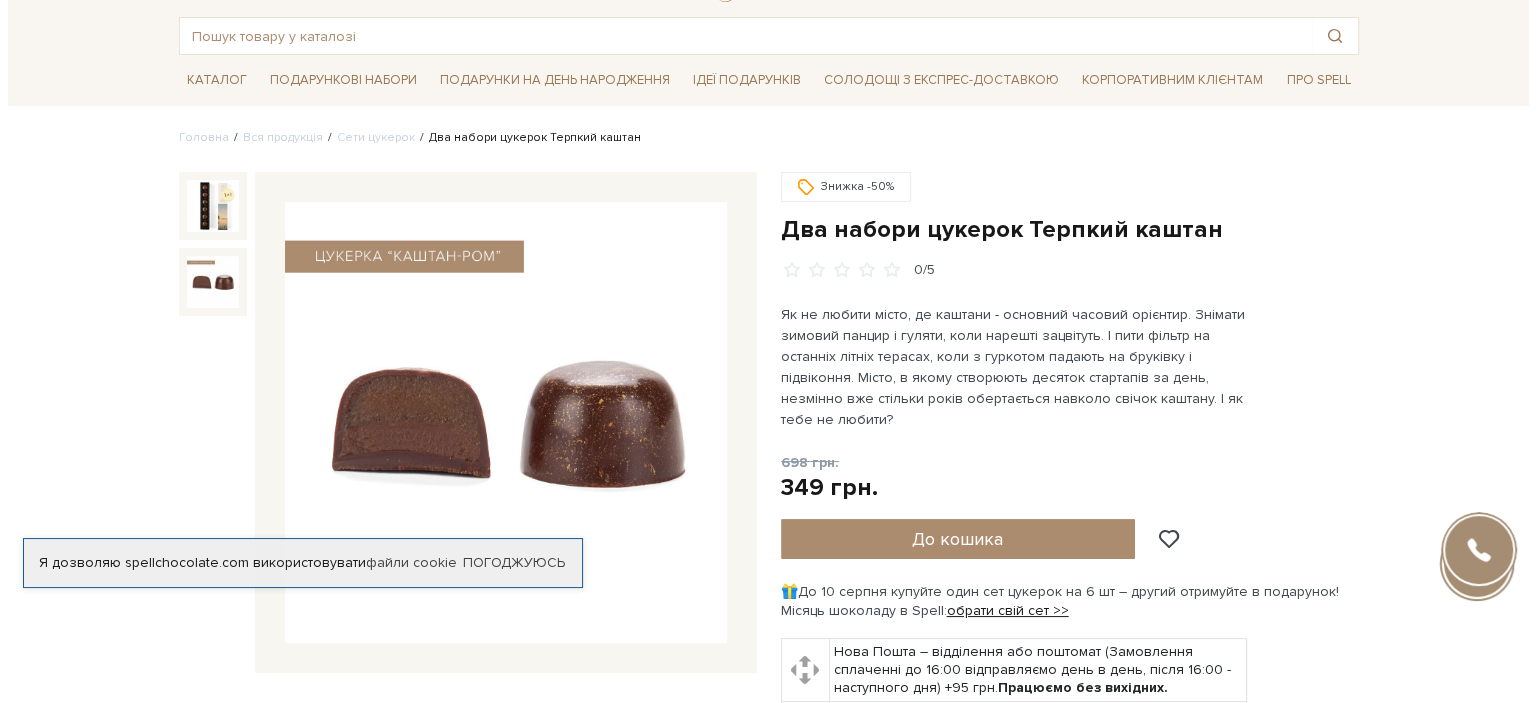 scroll, scrollTop: 91, scrollLeft: 0, axis: vertical 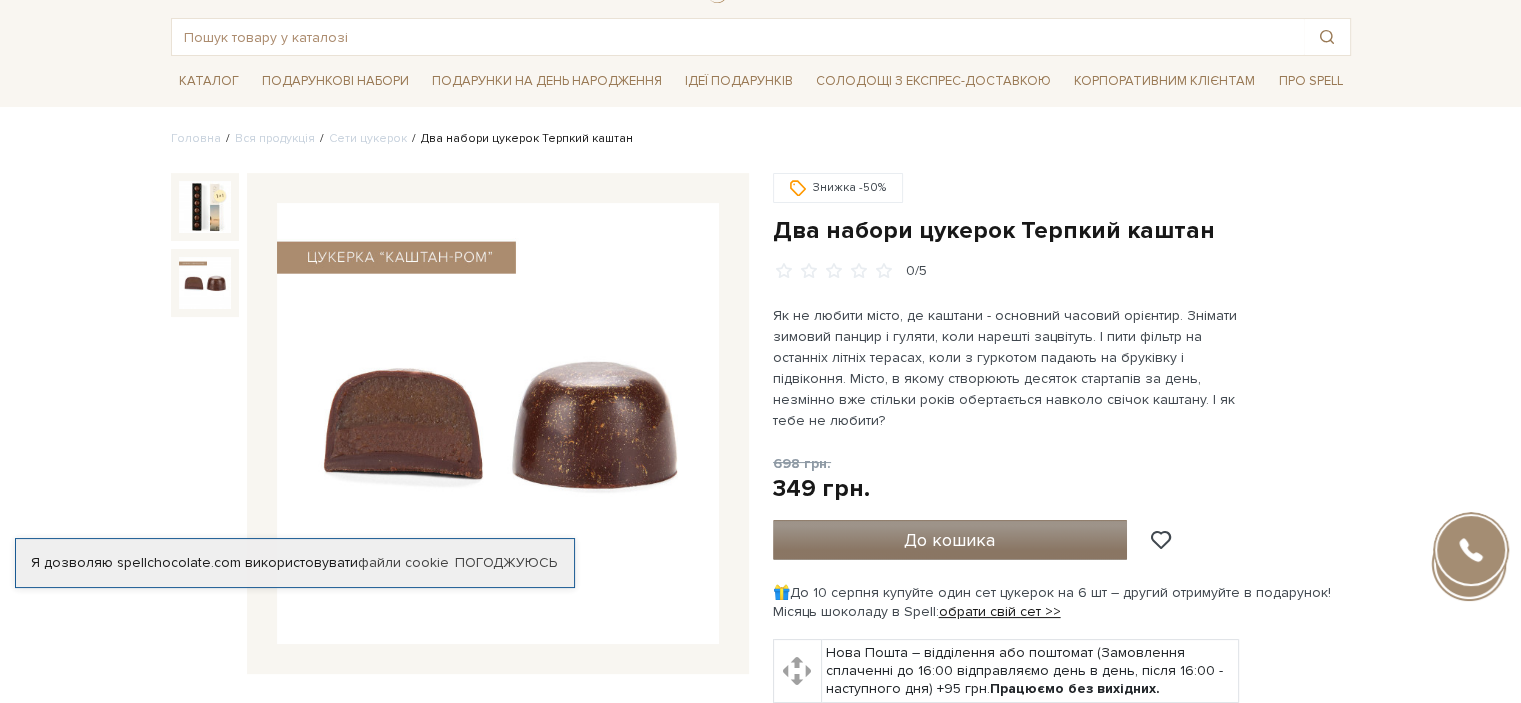 click on "До кошика" at bounding box center [949, 540] 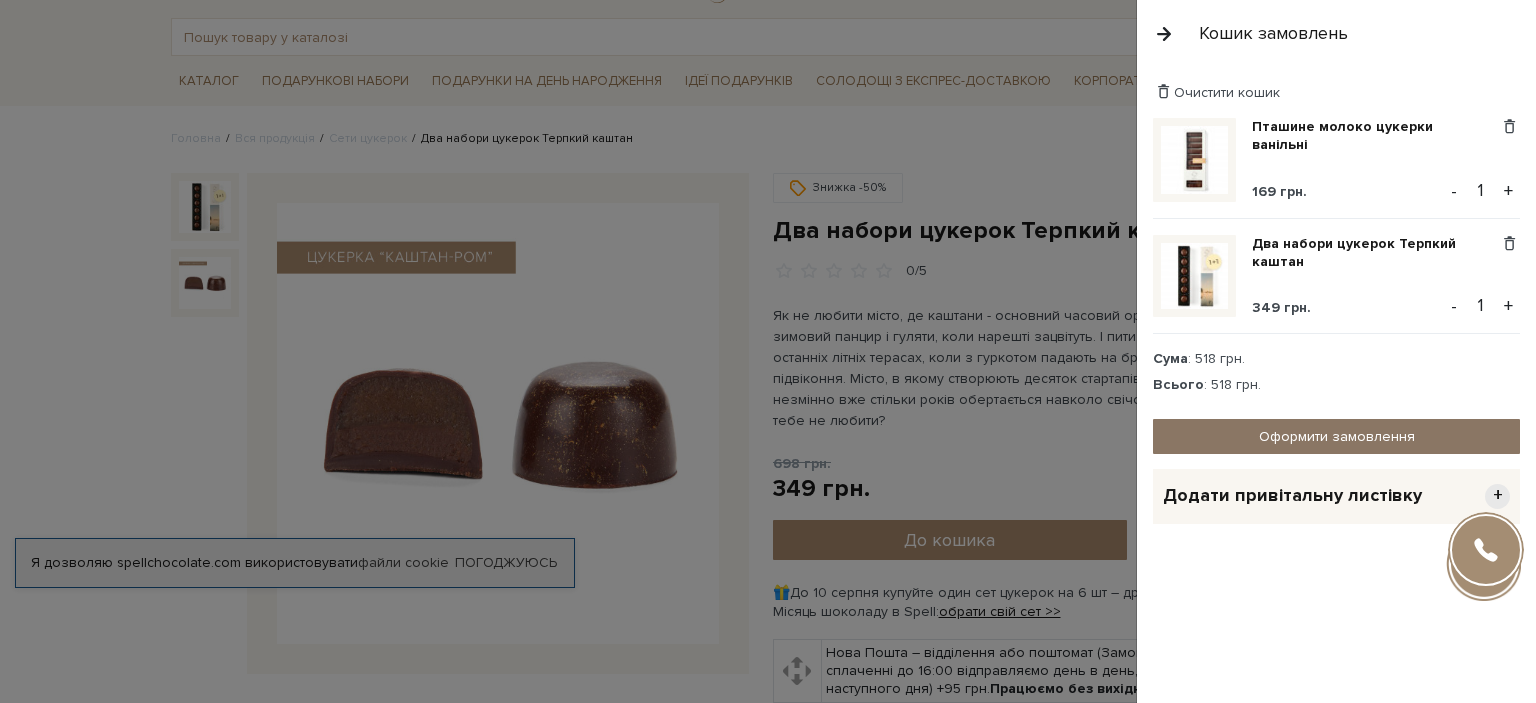 click on "Оформити замовлення" at bounding box center [1336, 436] 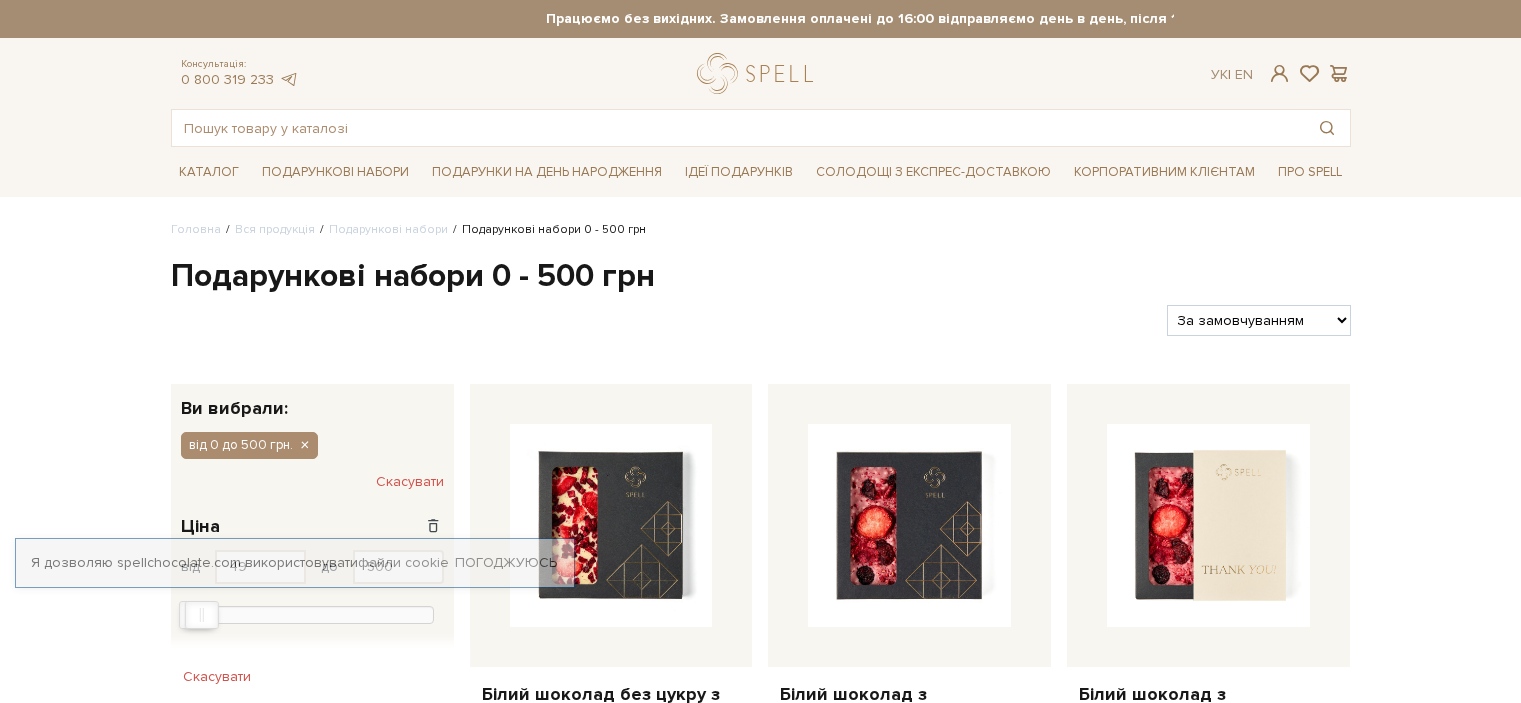 scroll, scrollTop: 0, scrollLeft: 0, axis: both 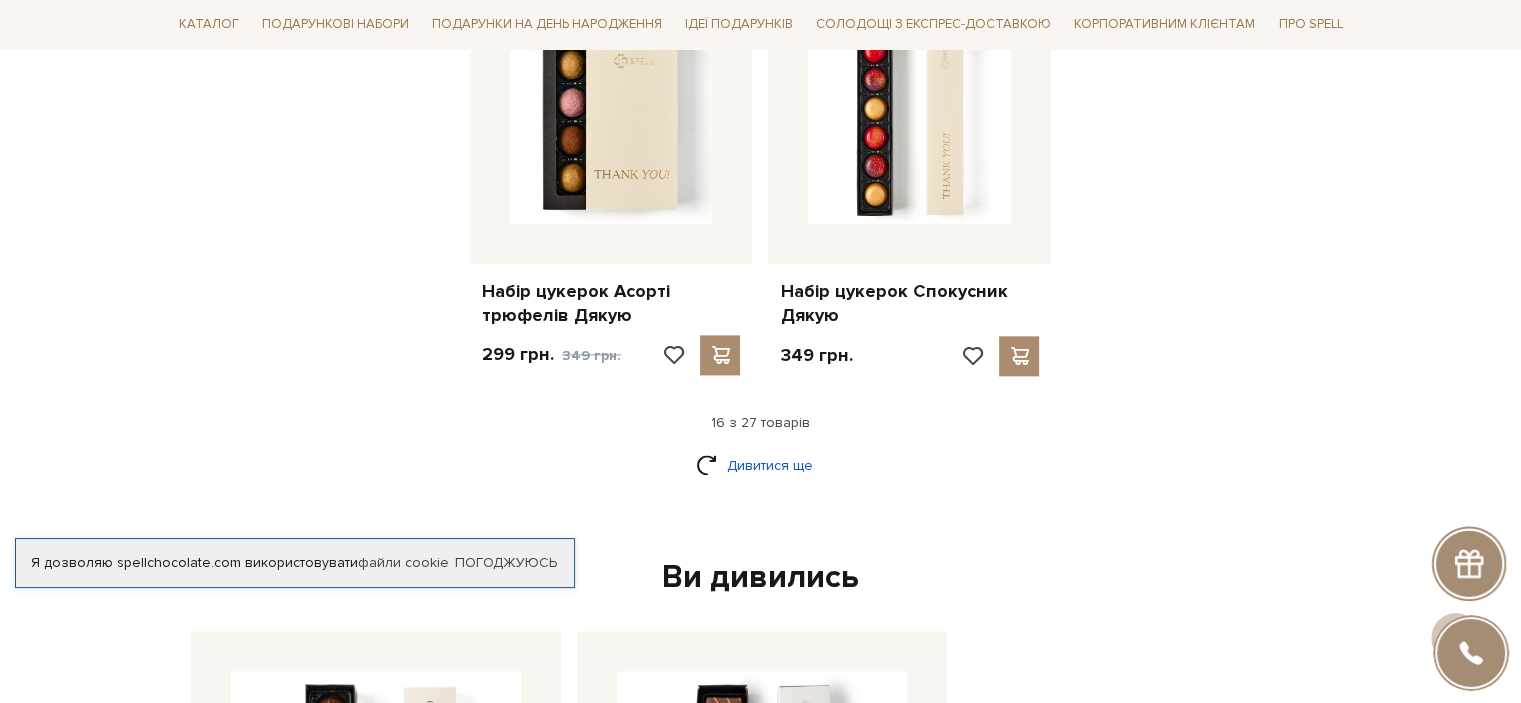 click on "Дивитися ще" at bounding box center (761, 465) 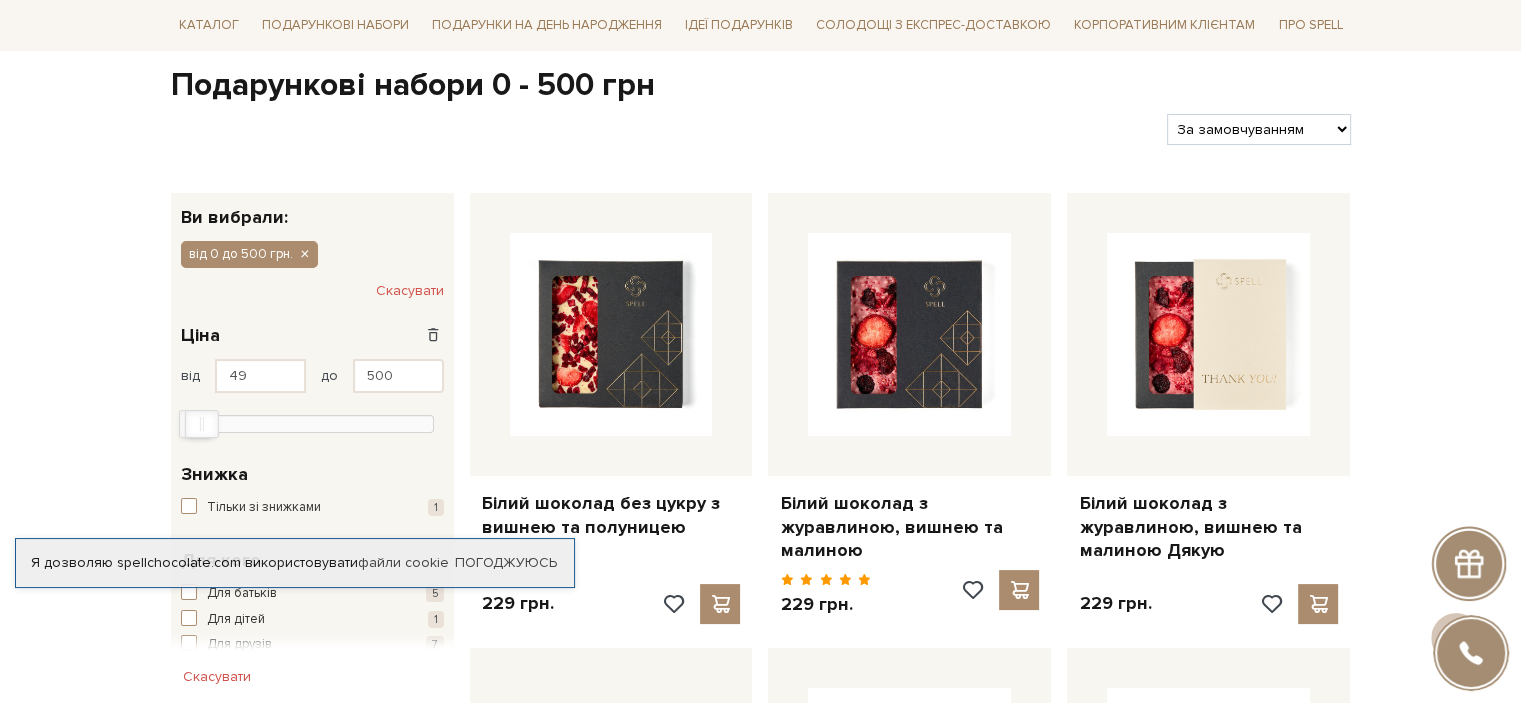scroll, scrollTop: 0, scrollLeft: 0, axis: both 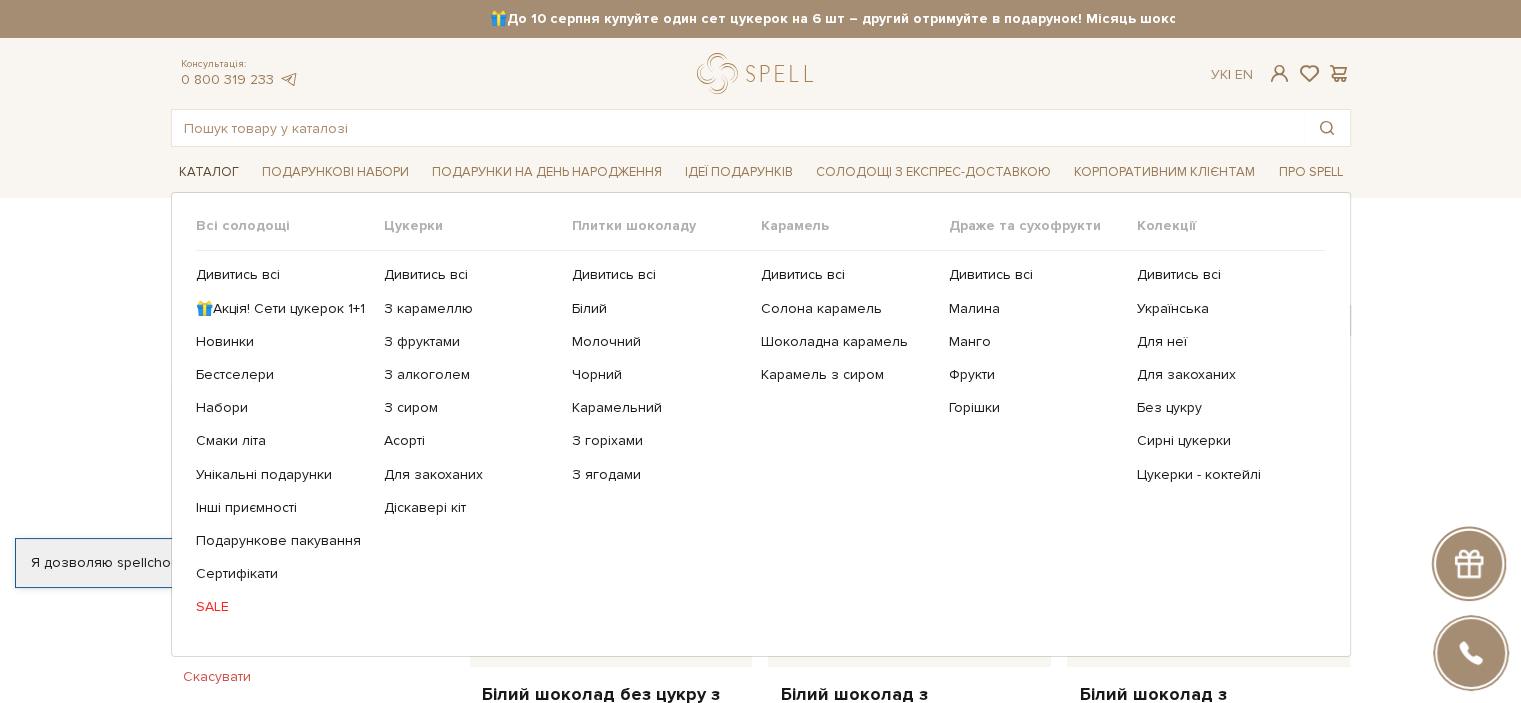 click on "Каталог" at bounding box center [209, 172] 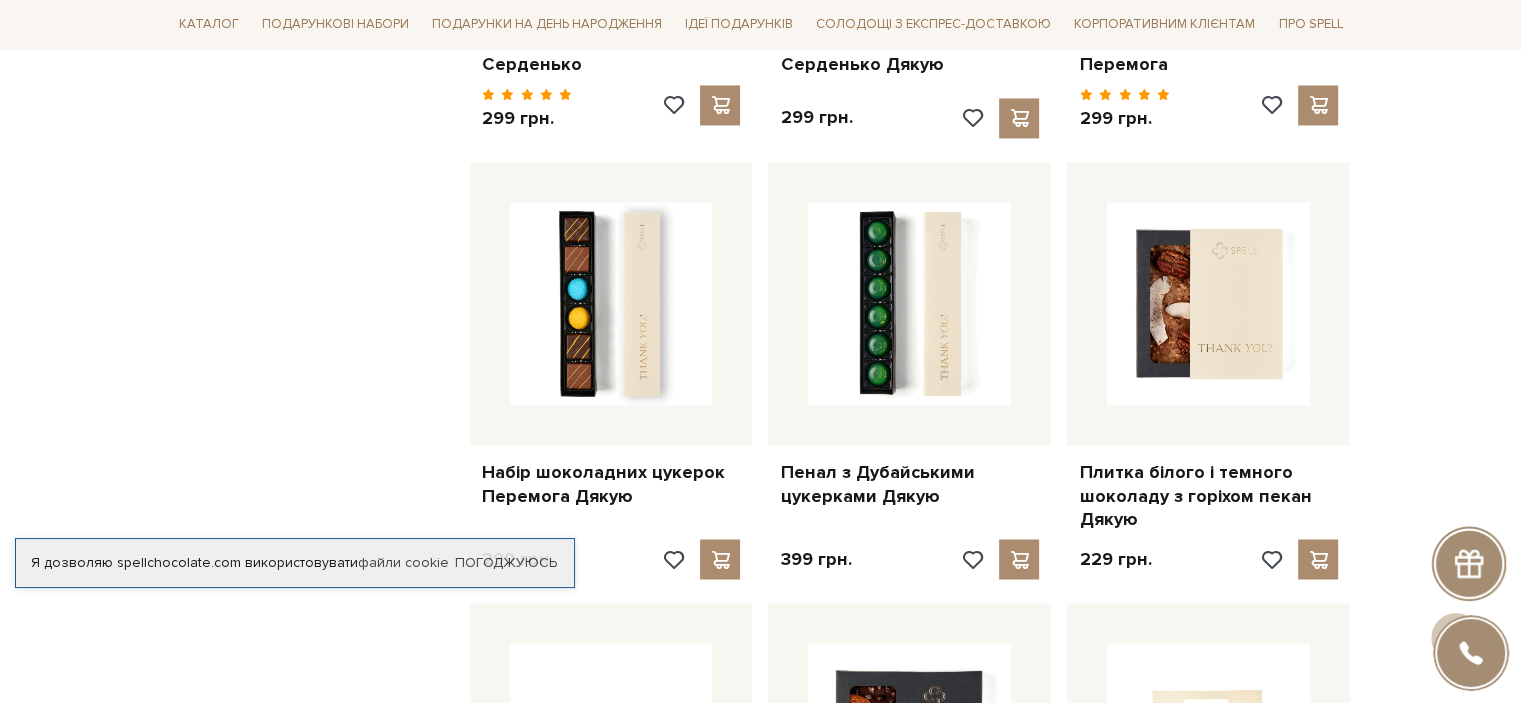 scroll, scrollTop: 3240, scrollLeft: 0, axis: vertical 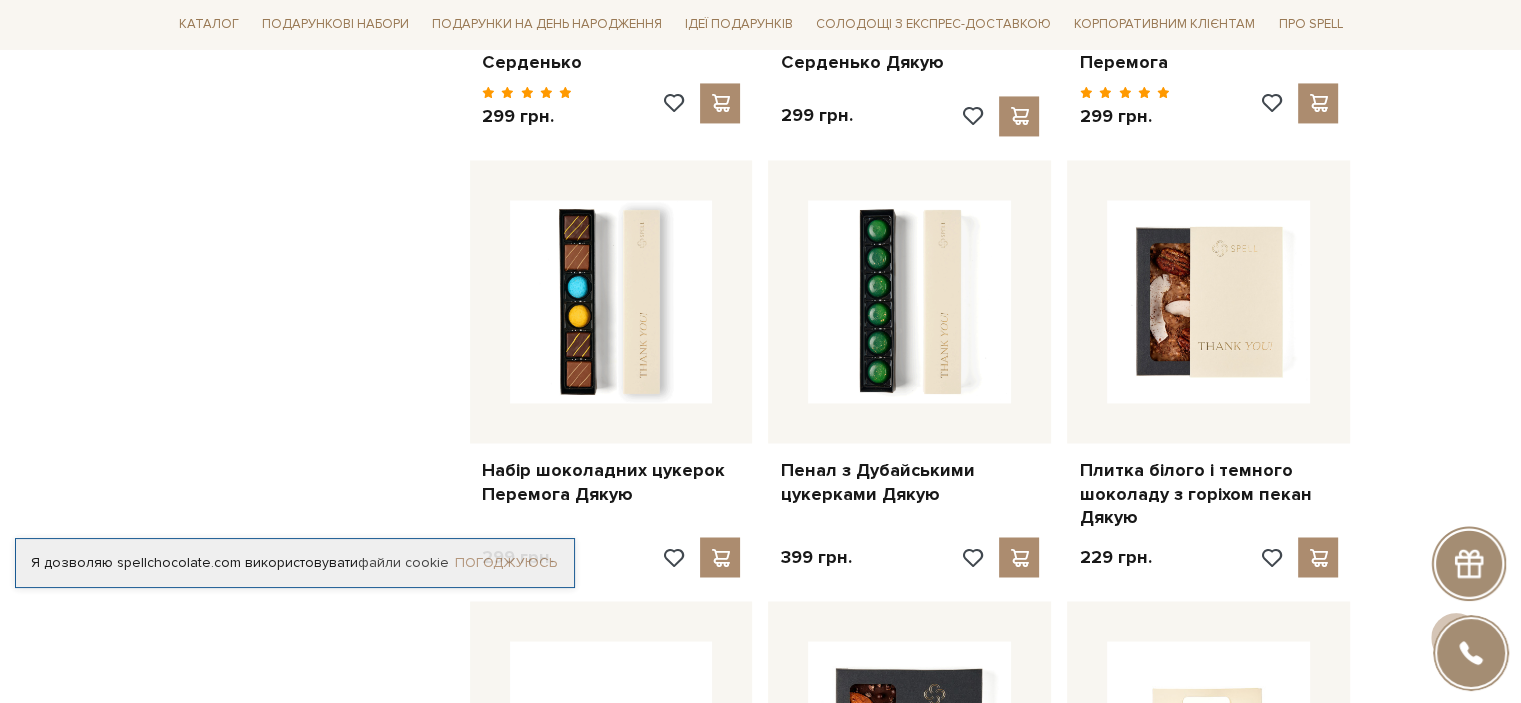 click on "Погоджуюсь" at bounding box center [506, 563] 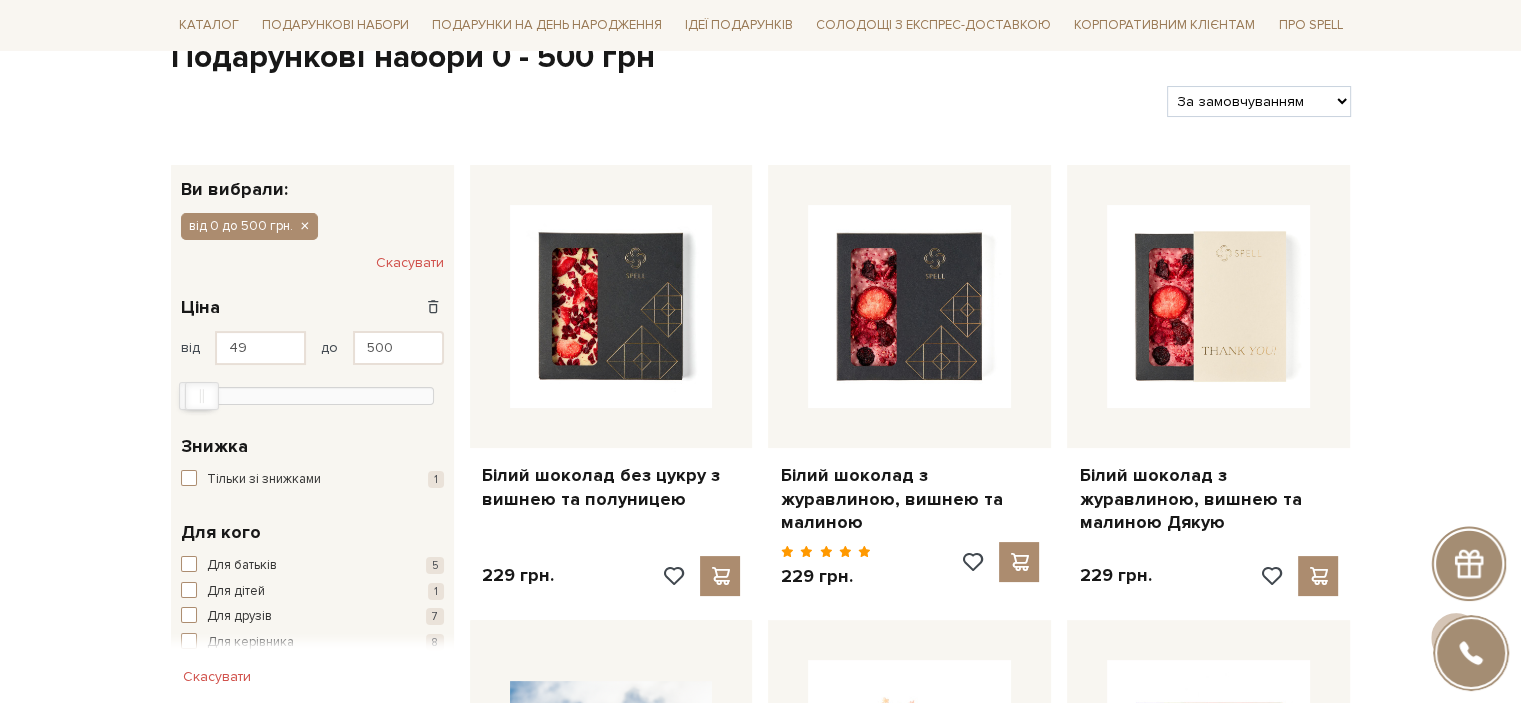 scroll, scrollTop: 18, scrollLeft: 0, axis: vertical 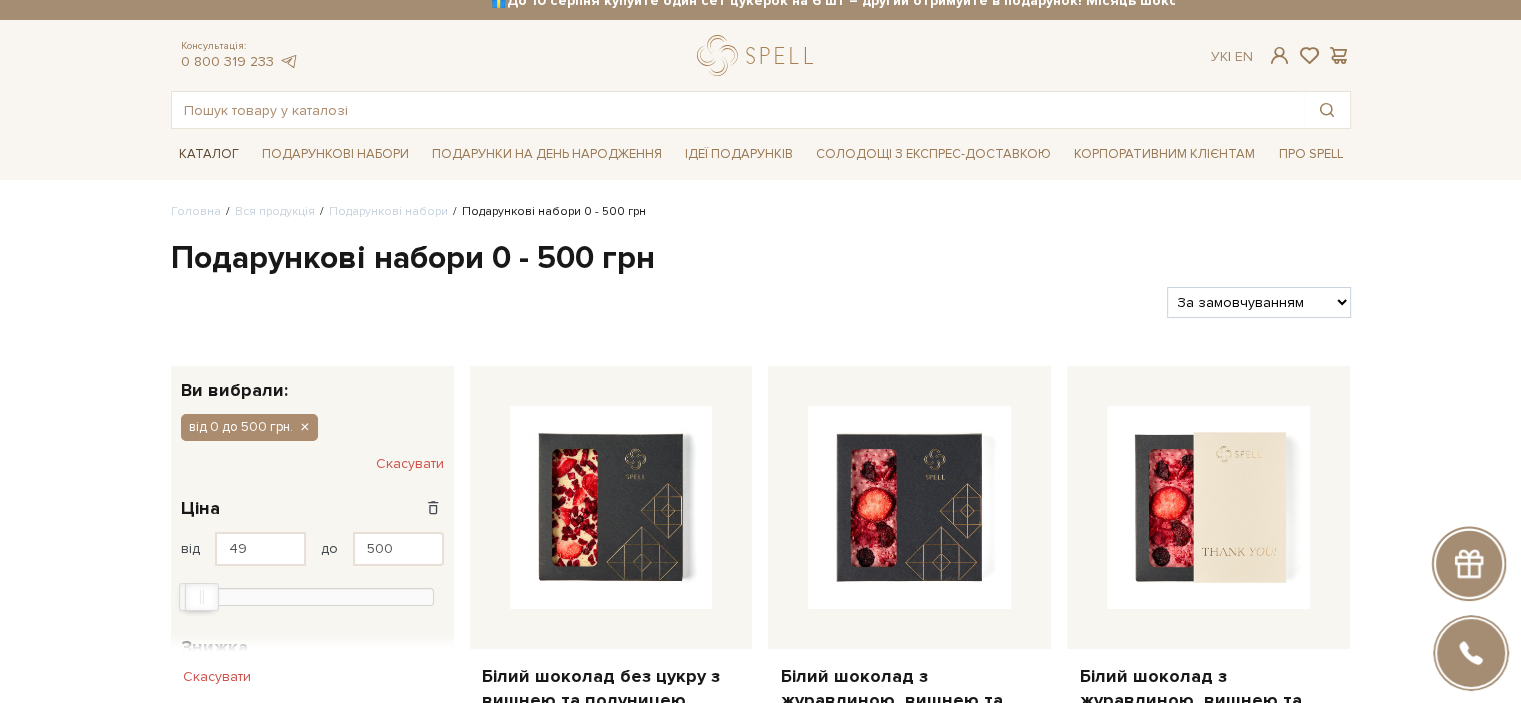 click on "Каталог" at bounding box center [209, 154] 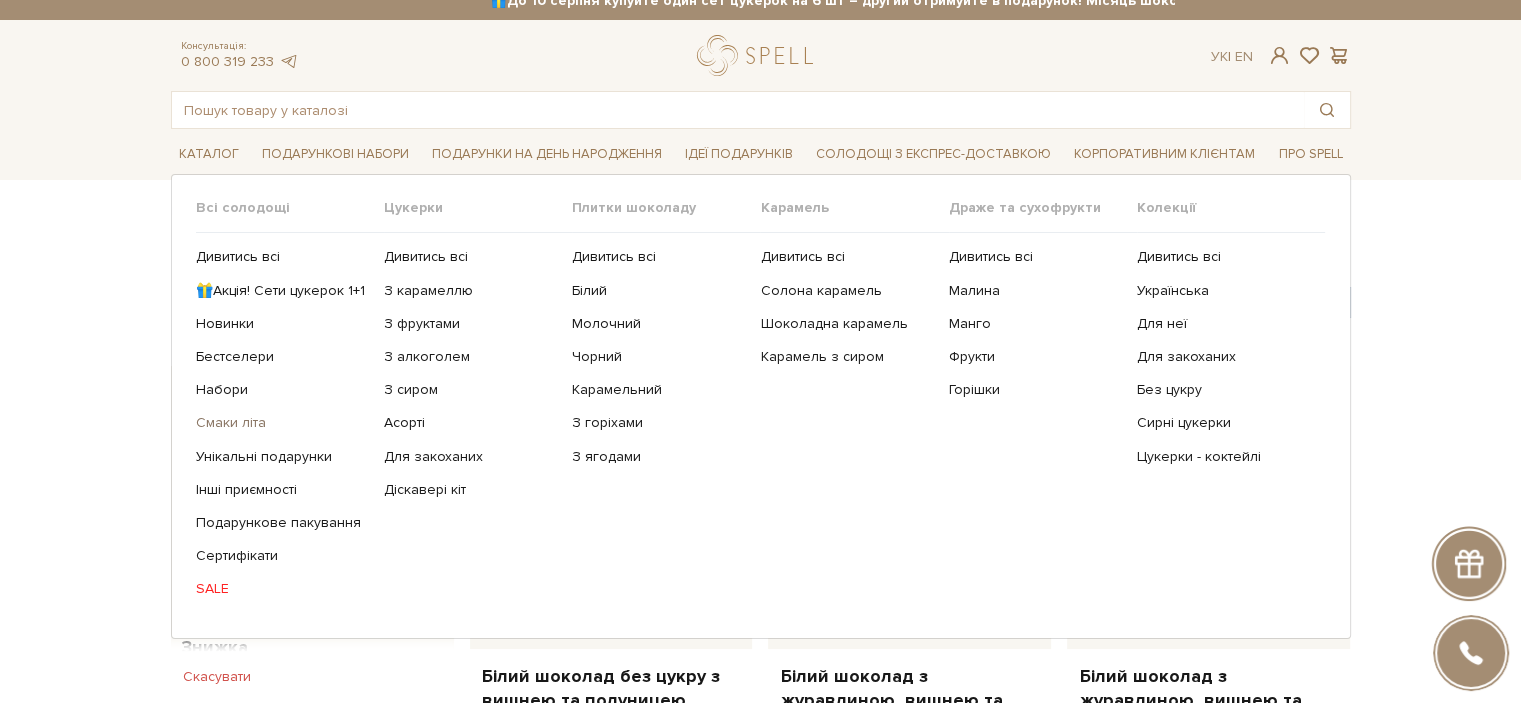 click on "Смаки літа" at bounding box center (282, 423) 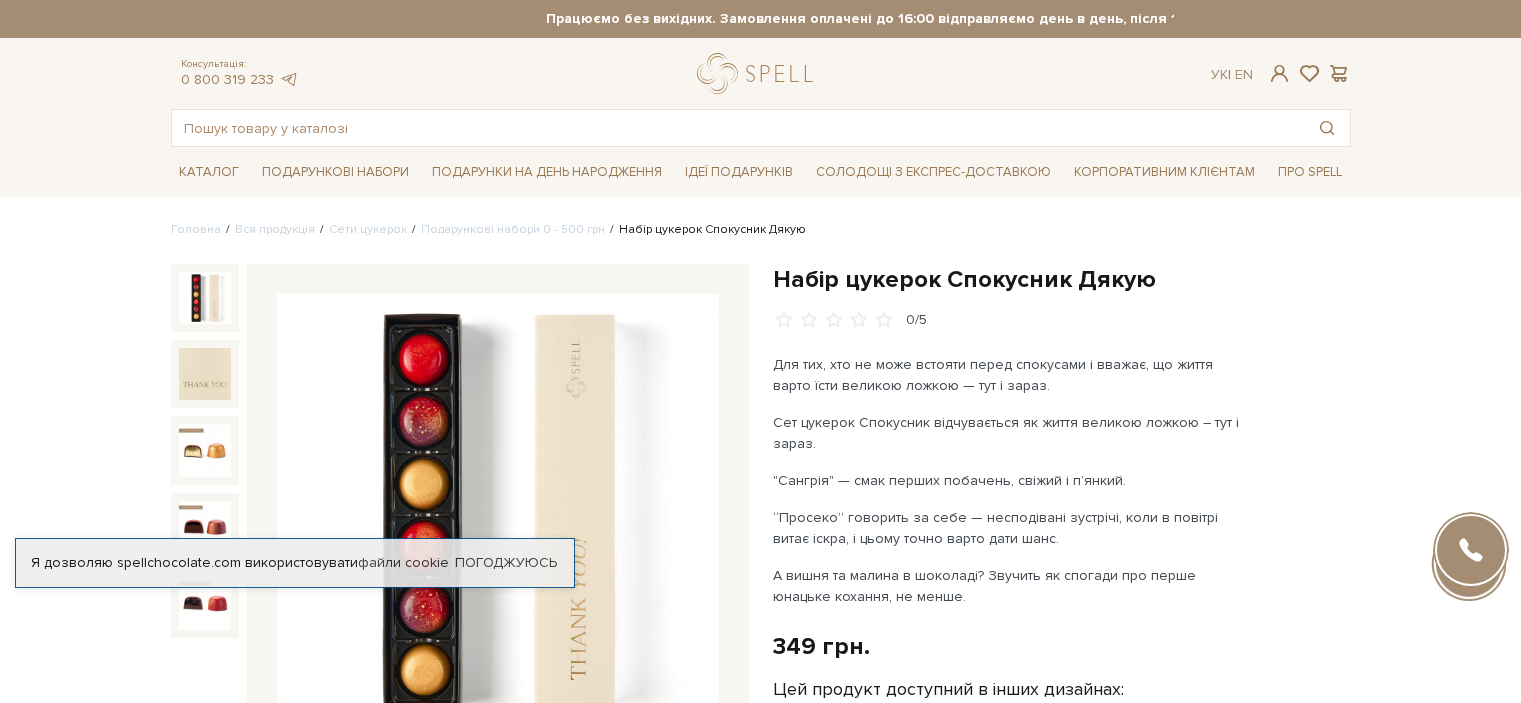 scroll, scrollTop: 0, scrollLeft: 0, axis: both 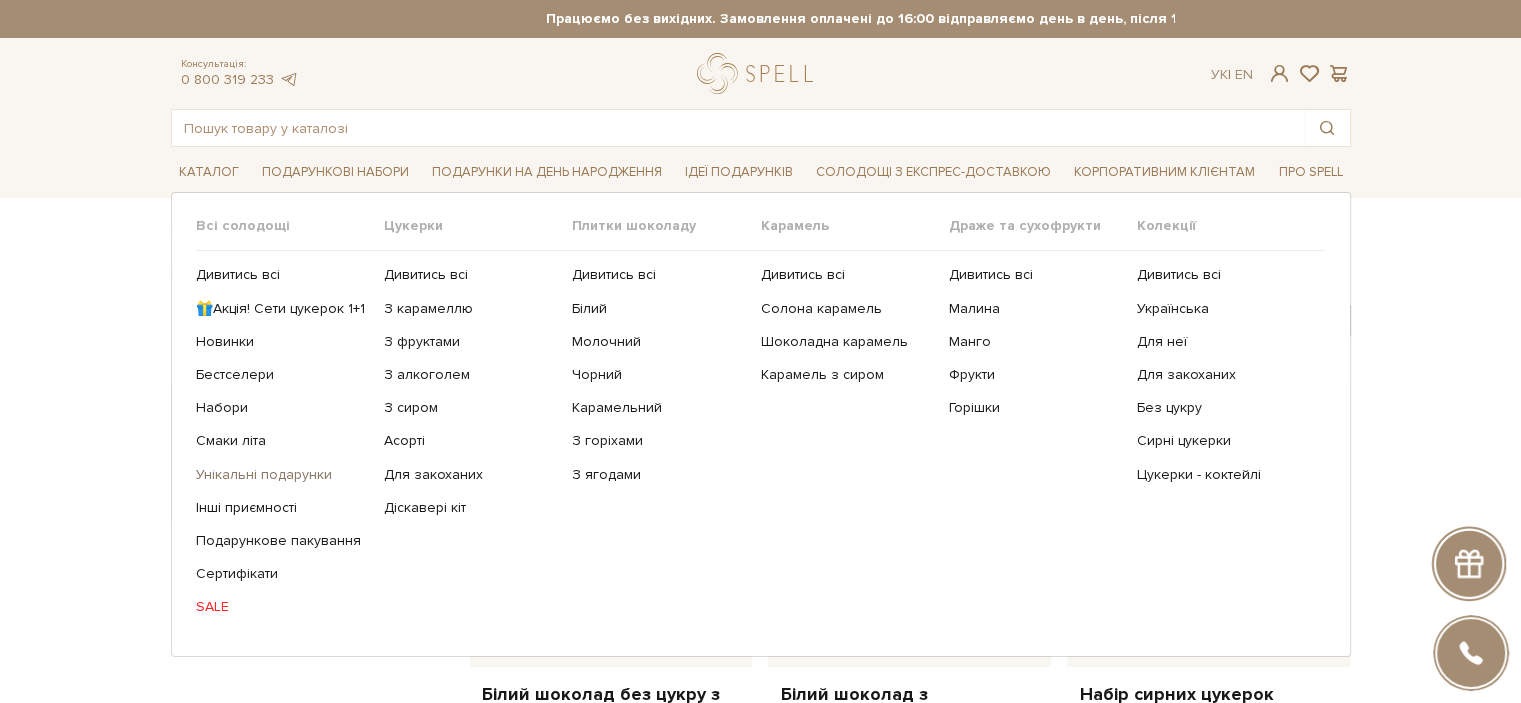 click on "Унікальні подарунки" at bounding box center [282, 475] 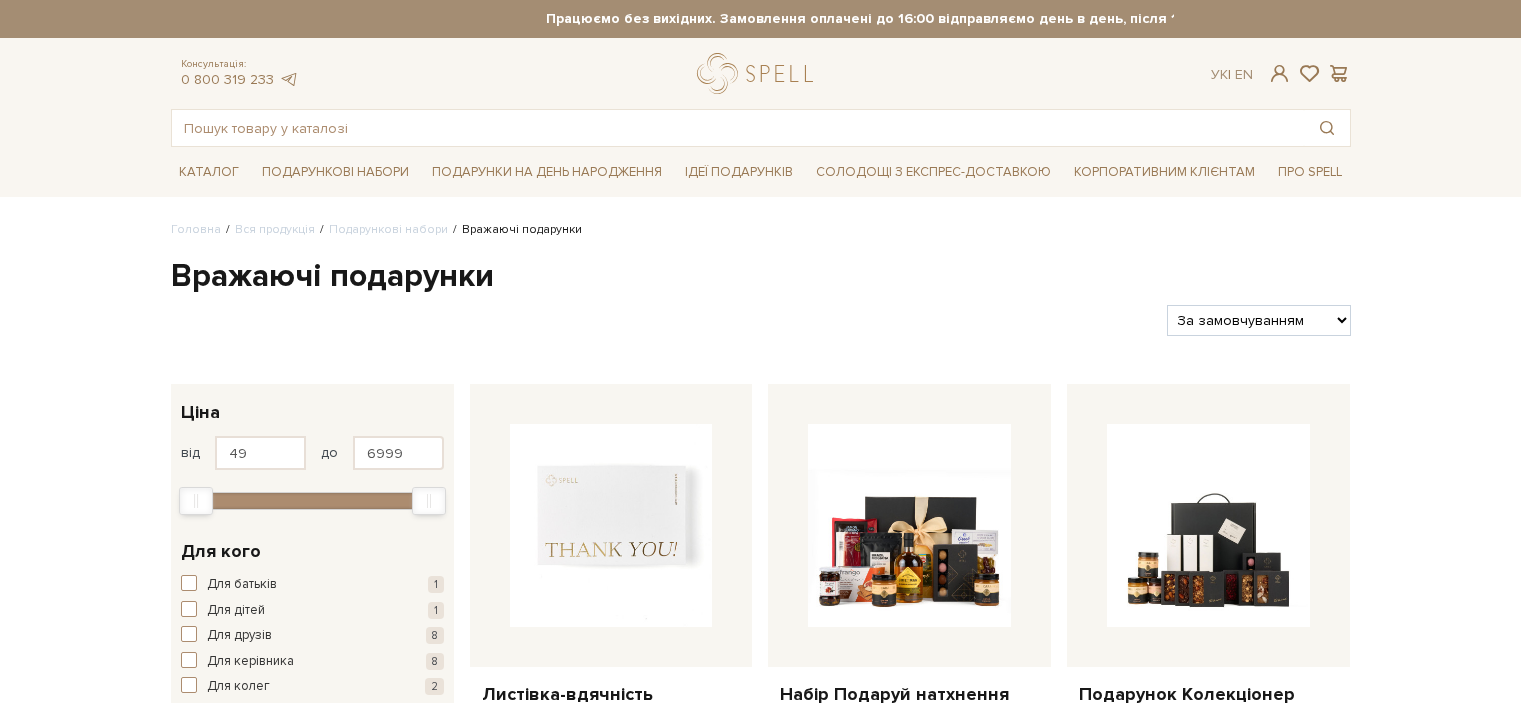 scroll, scrollTop: 0, scrollLeft: 0, axis: both 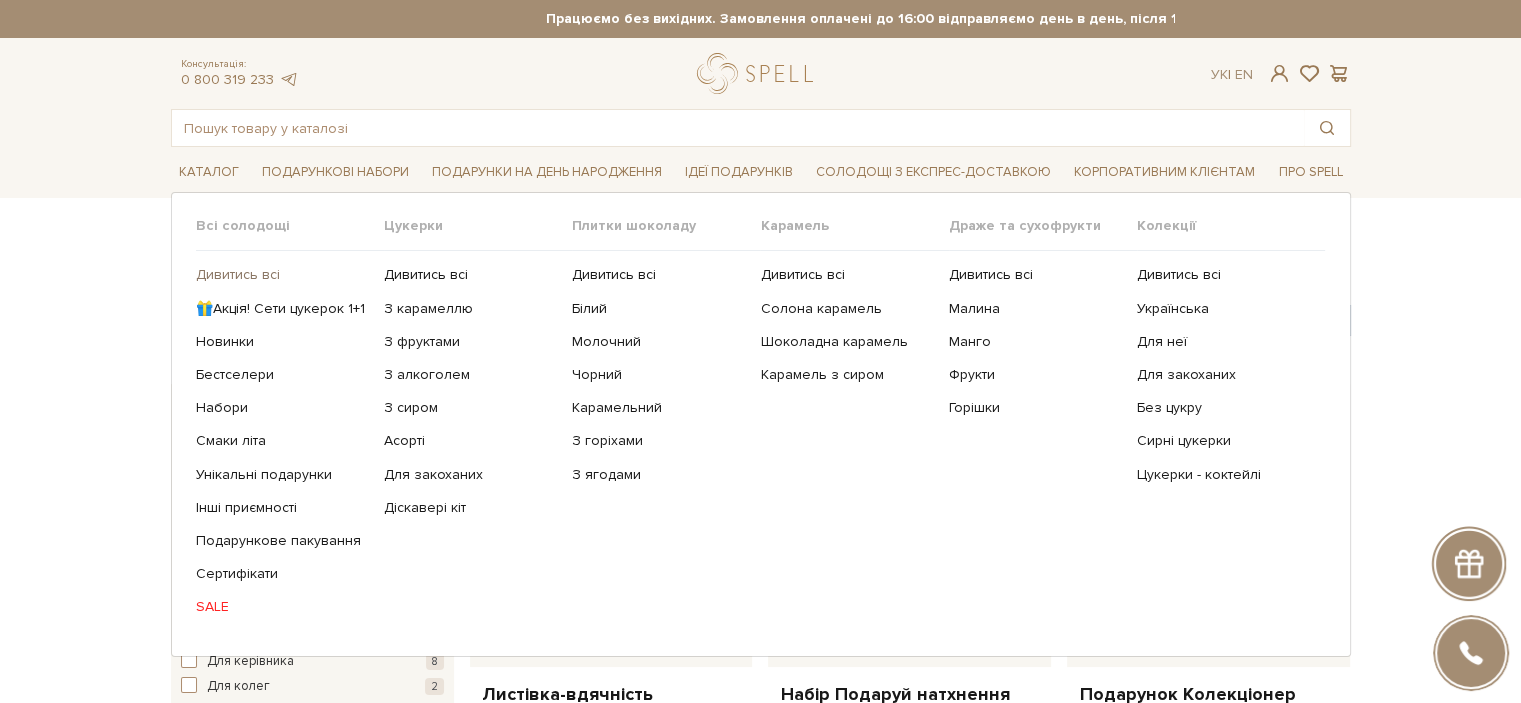 click on "Дивитись всі" at bounding box center (282, 275) 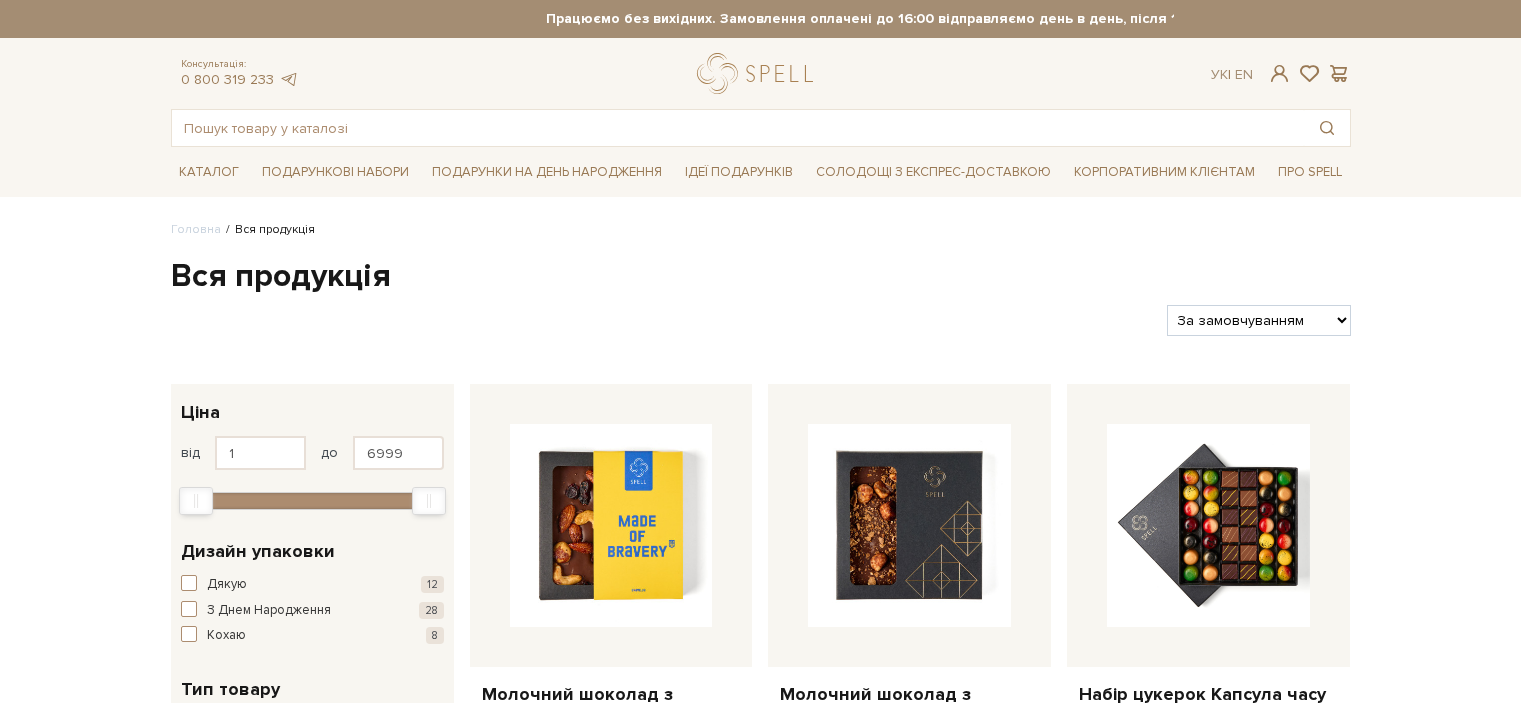 scroll, scrollTop: 0, scrollLeft: 0, axis: both 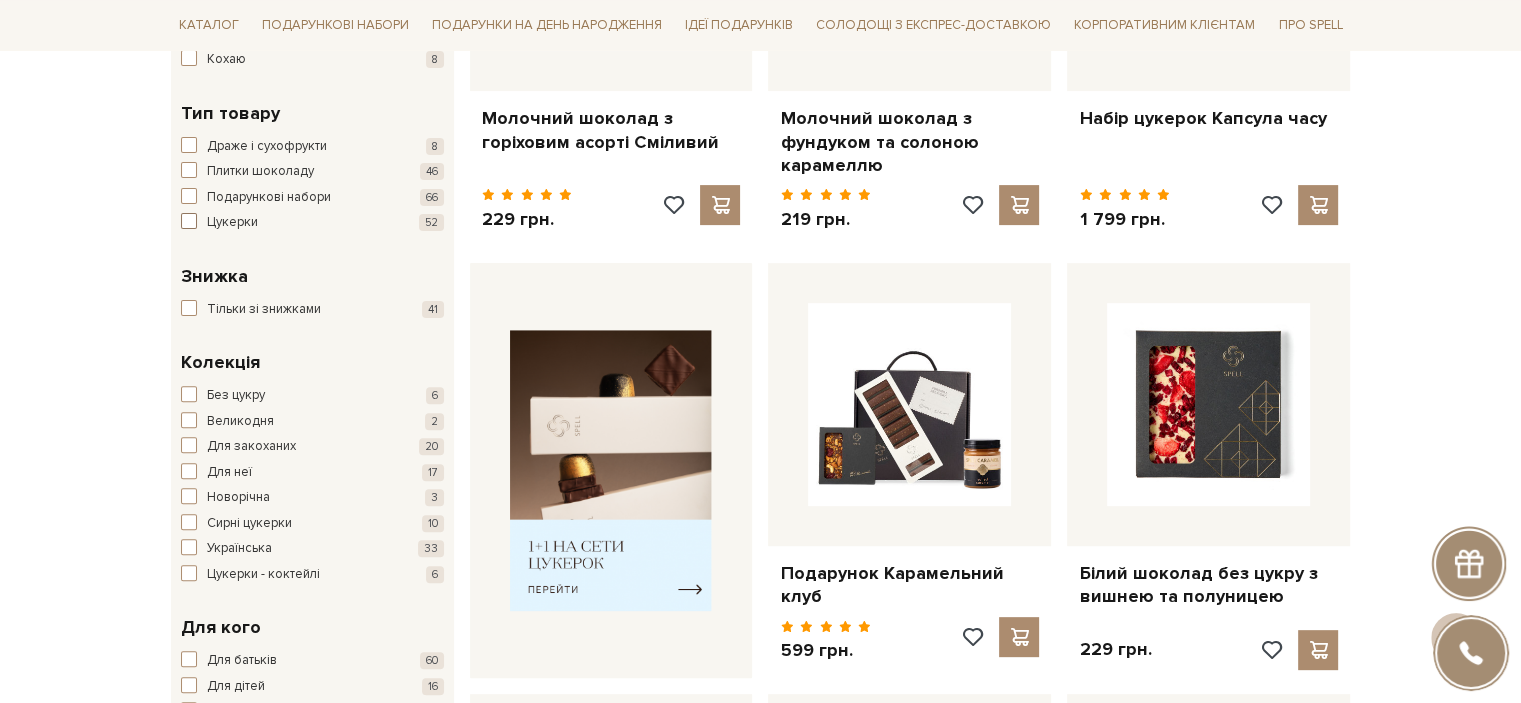 click at bounding box center [189, 221] 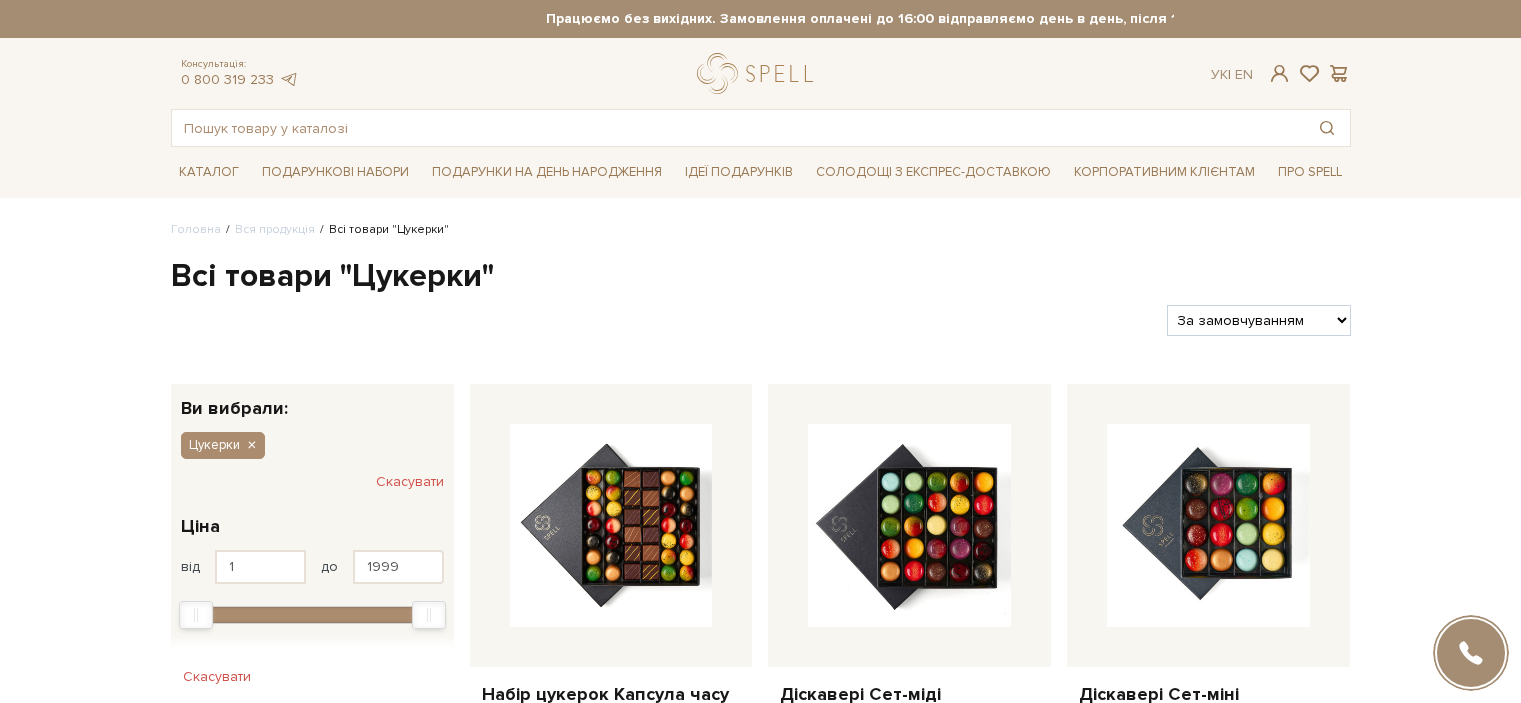 scroll, scrollTop: 0, scrollLeft: 0, axis: both 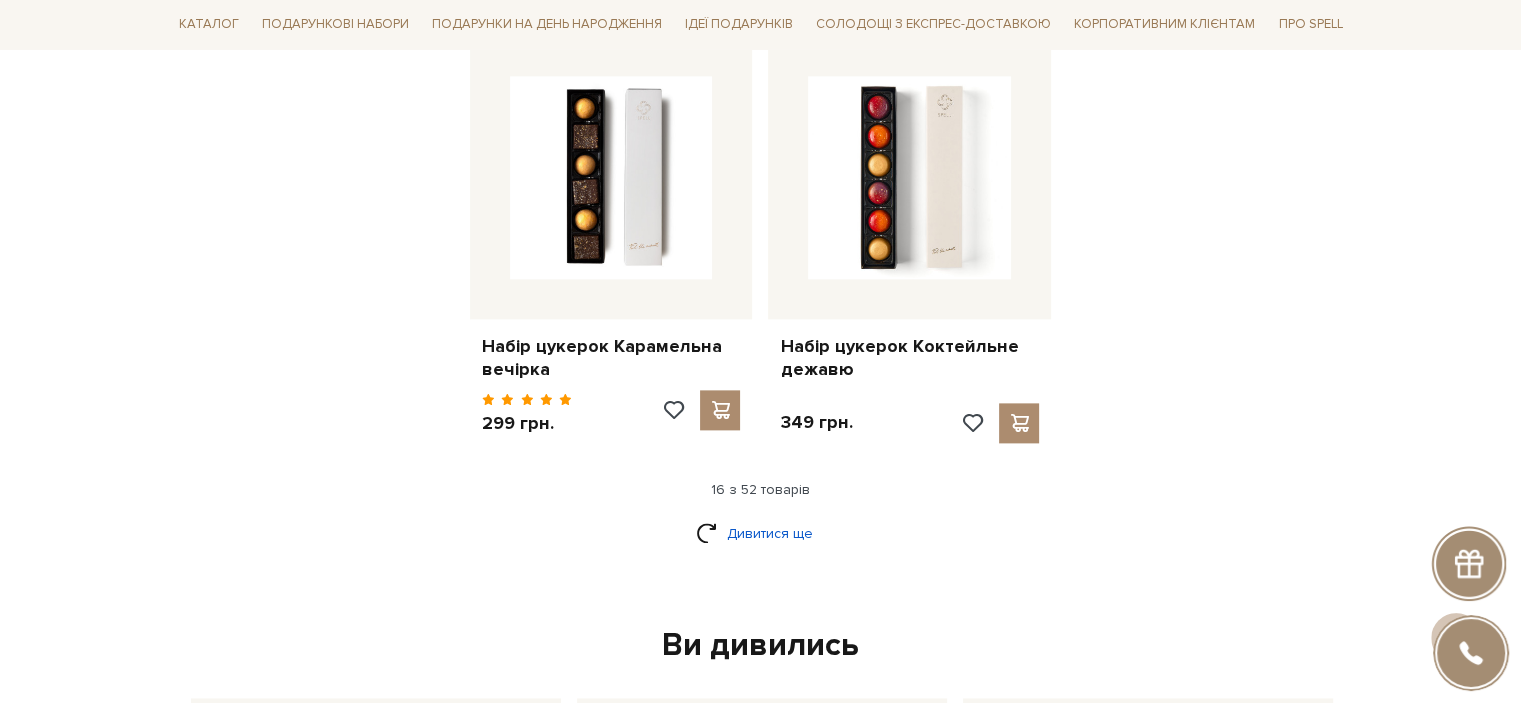 click on "Дивитися ще" at bounding box center [761, 533] 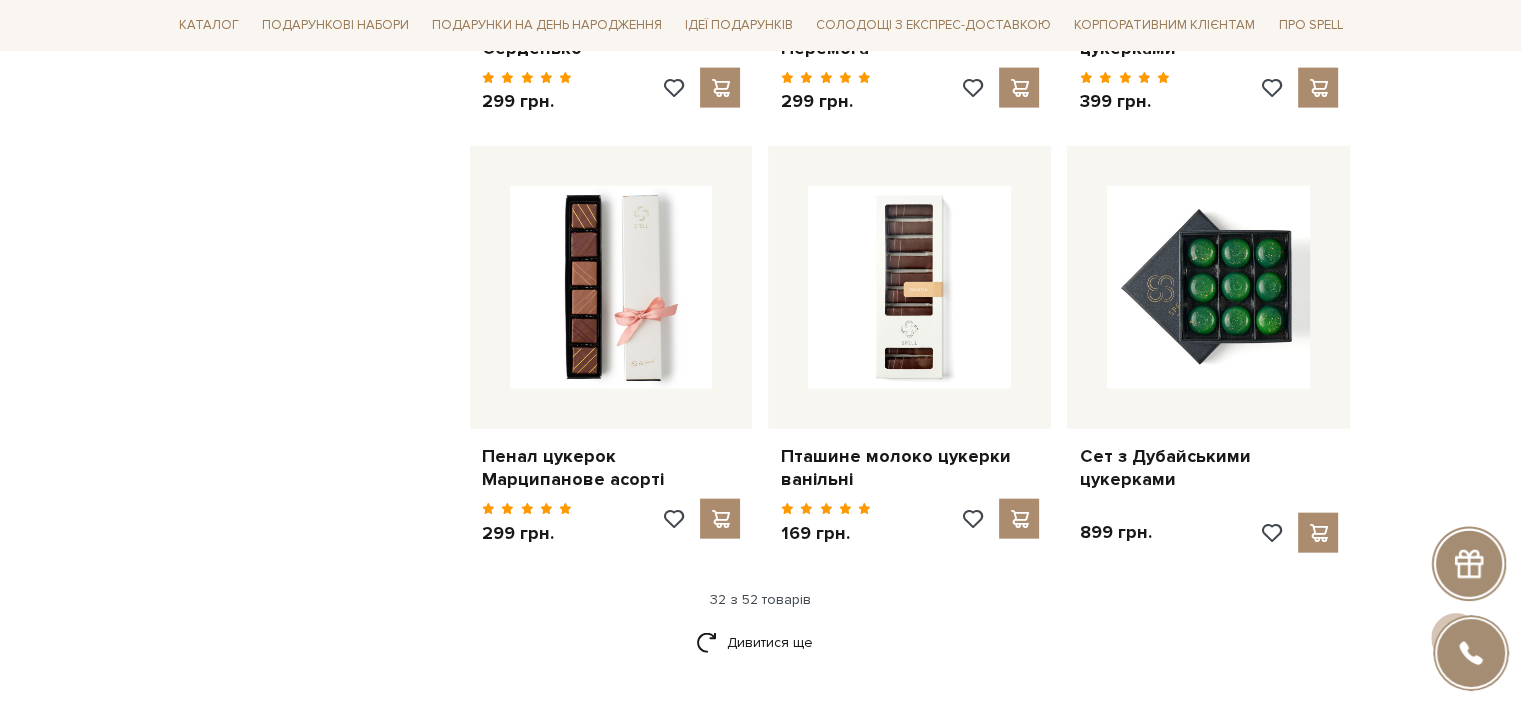 scroll, scrollTop: 4492, scrollLeft: 0, axis: vertical 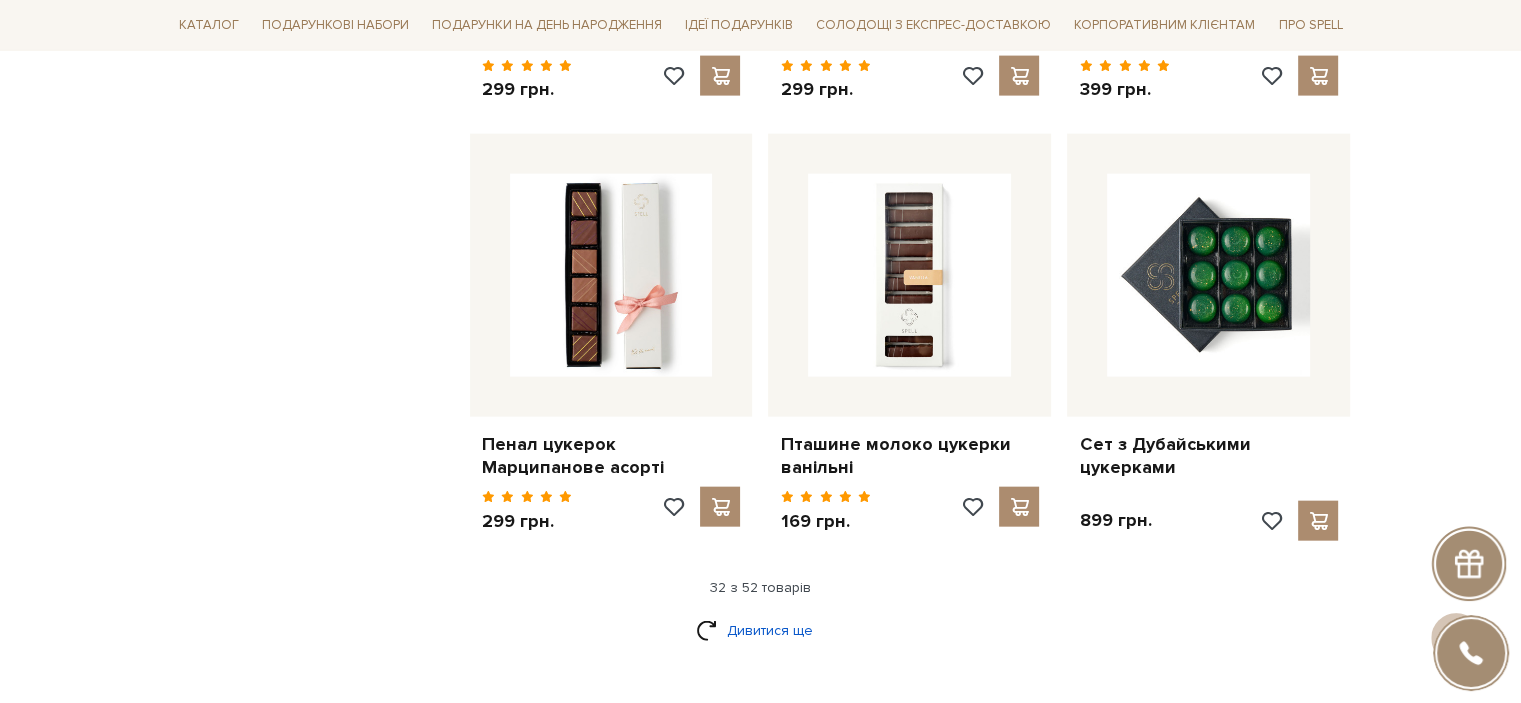 click on "Дивитися ще" at bounding box center (761, 630) 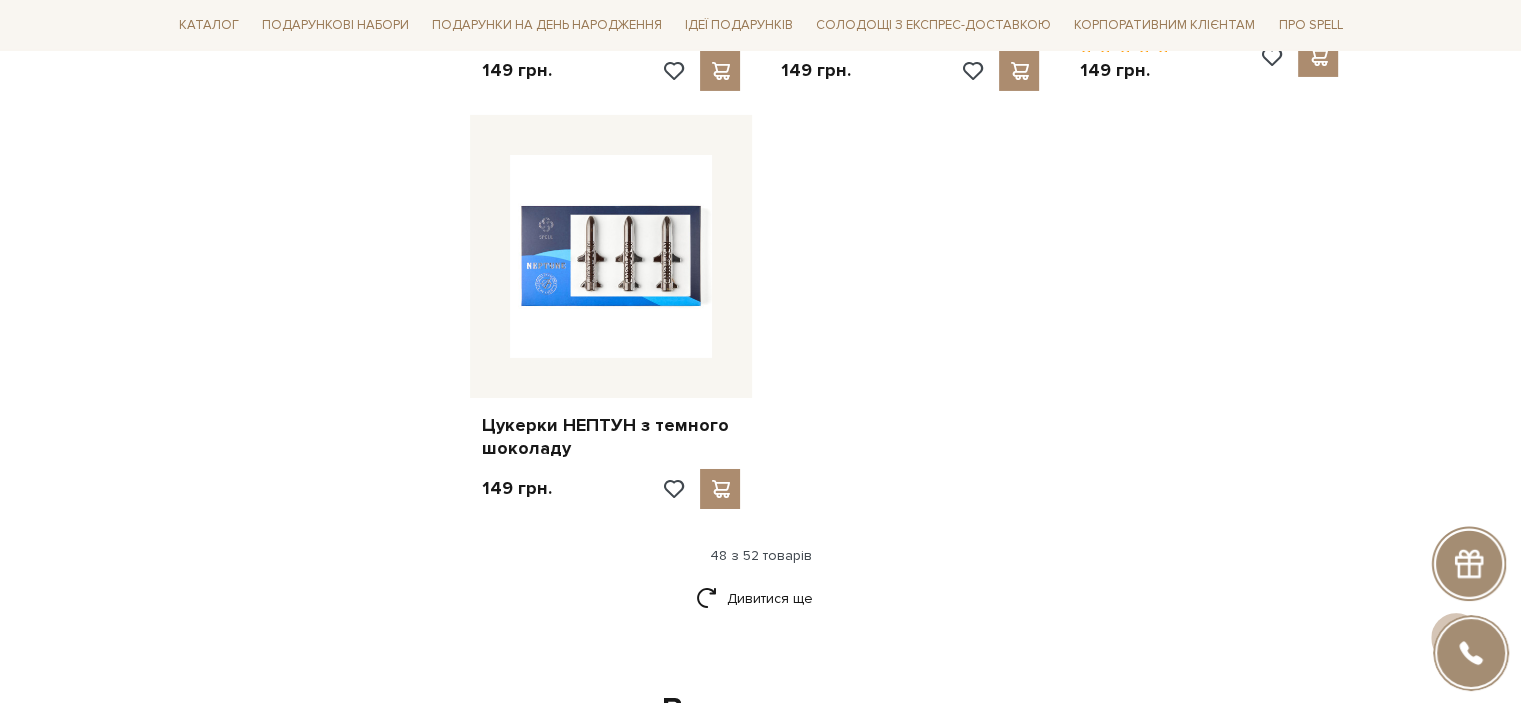 scroll, scrollTop: 7012, scrollLeft: 0, axis: vertical 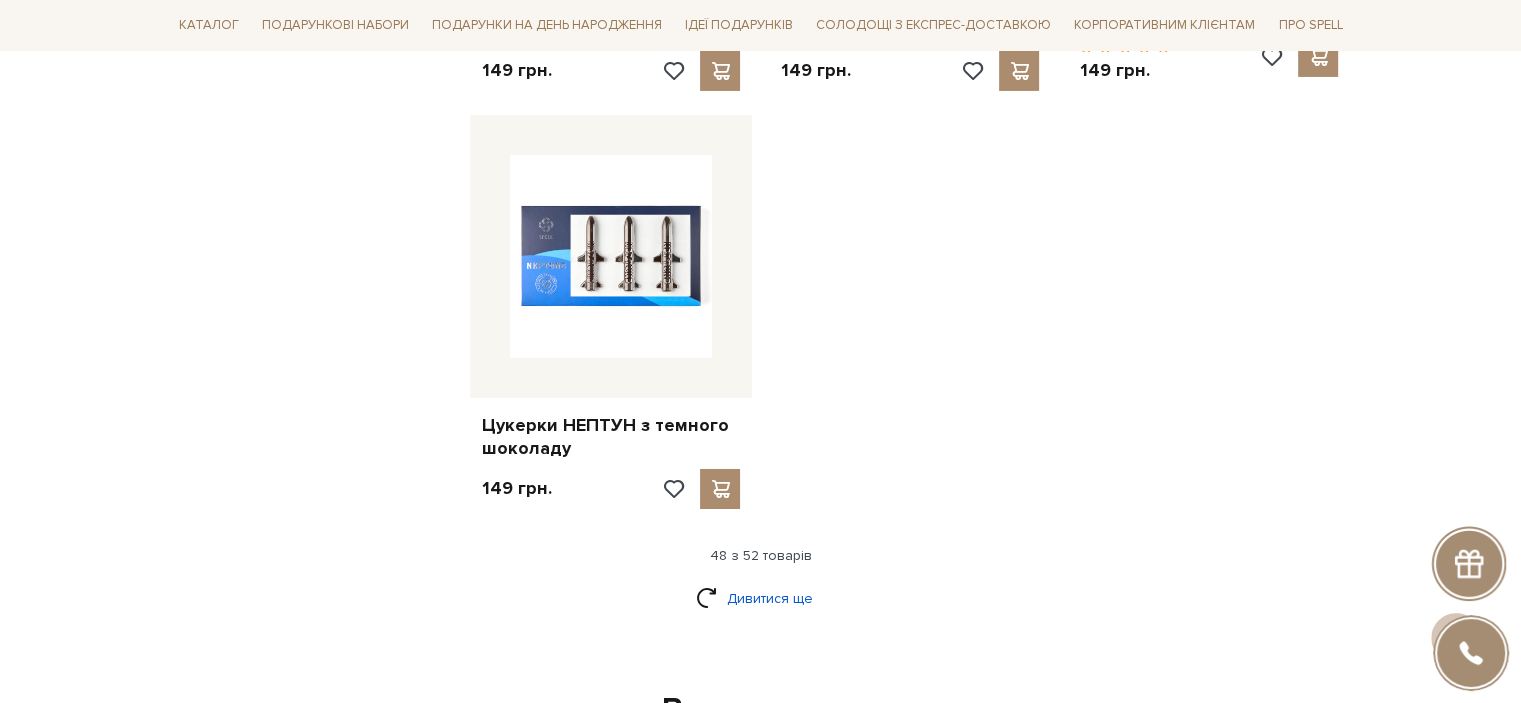 click on "Дивитися ще" at bounding box center [761, 598] 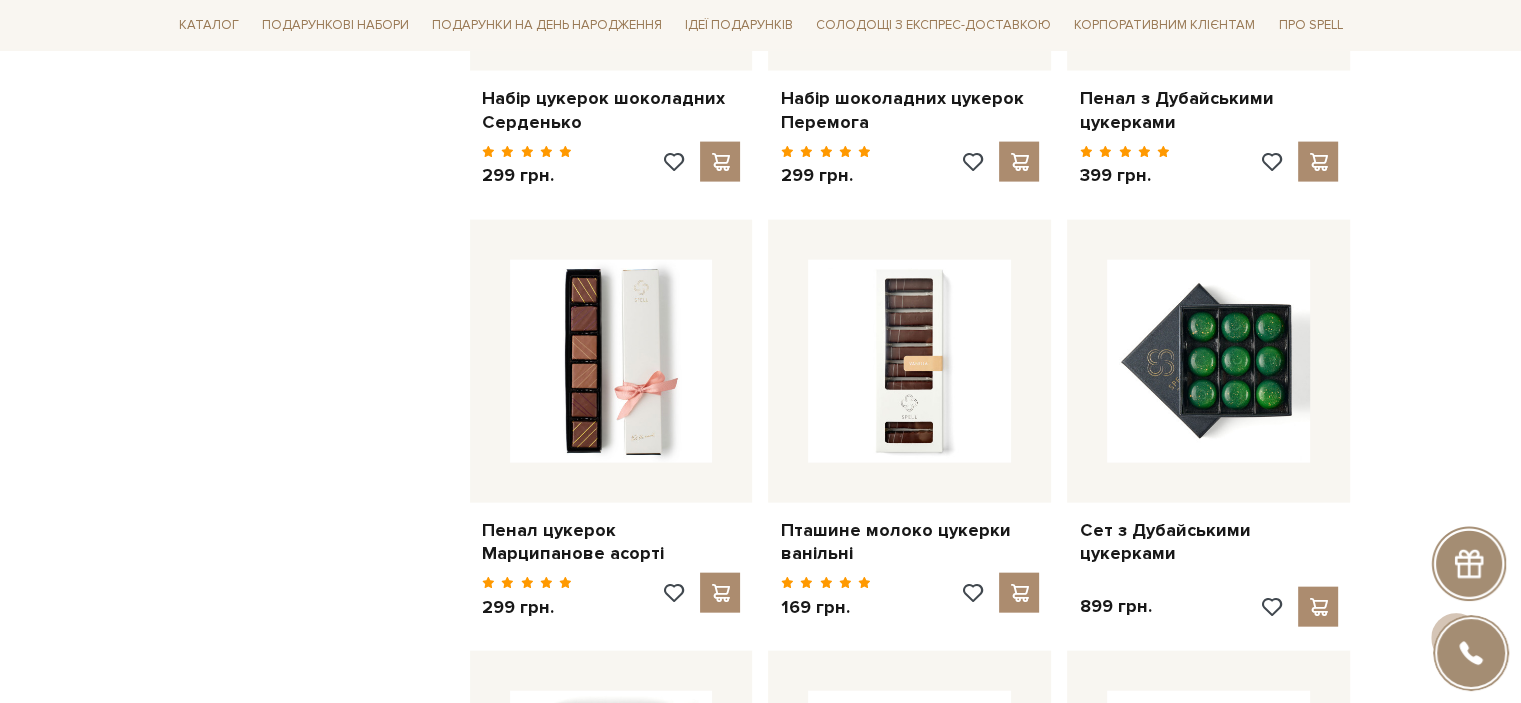 scroll, scrollTop: 4462, scrollLeft: 0, axis: vertical 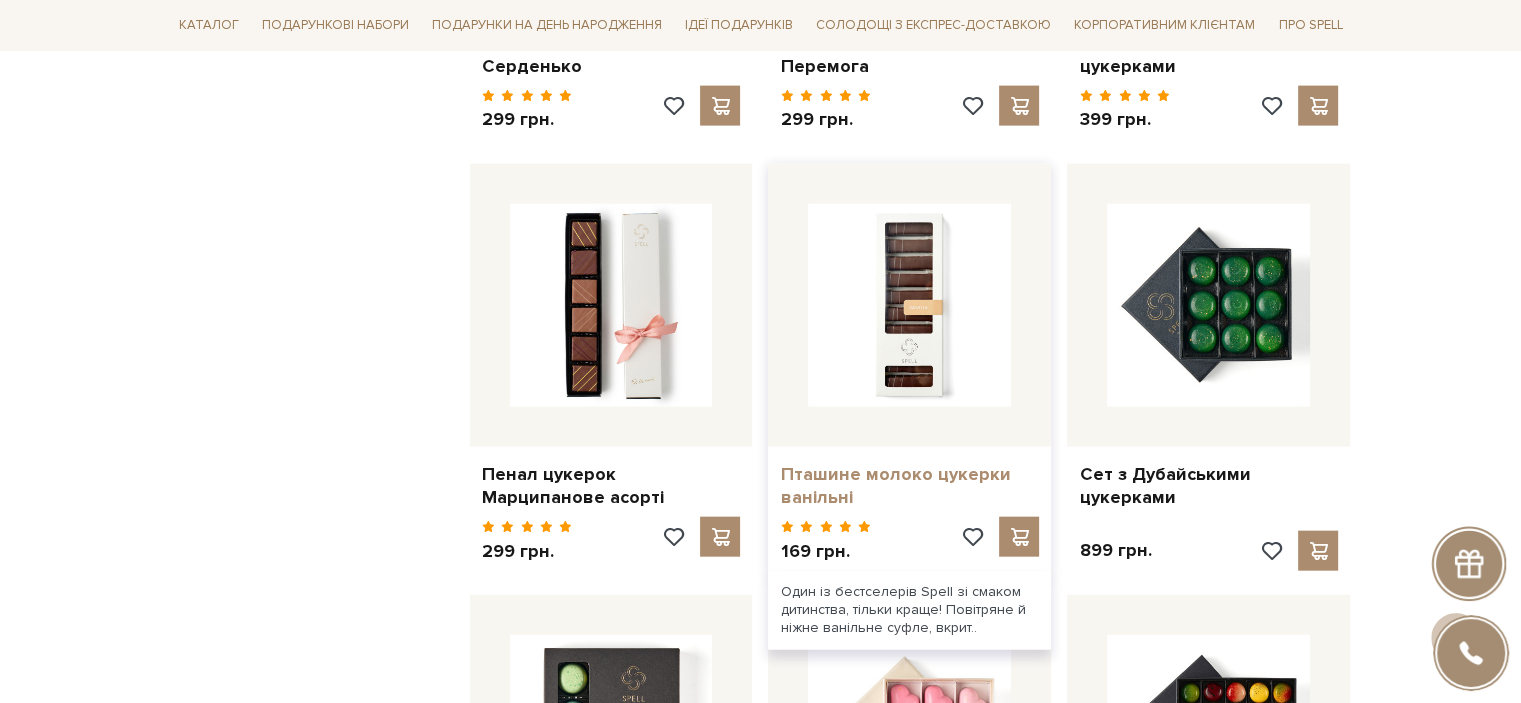 click on "Пташине молоко цукерки ванільні" at bounding box center [909, 486] 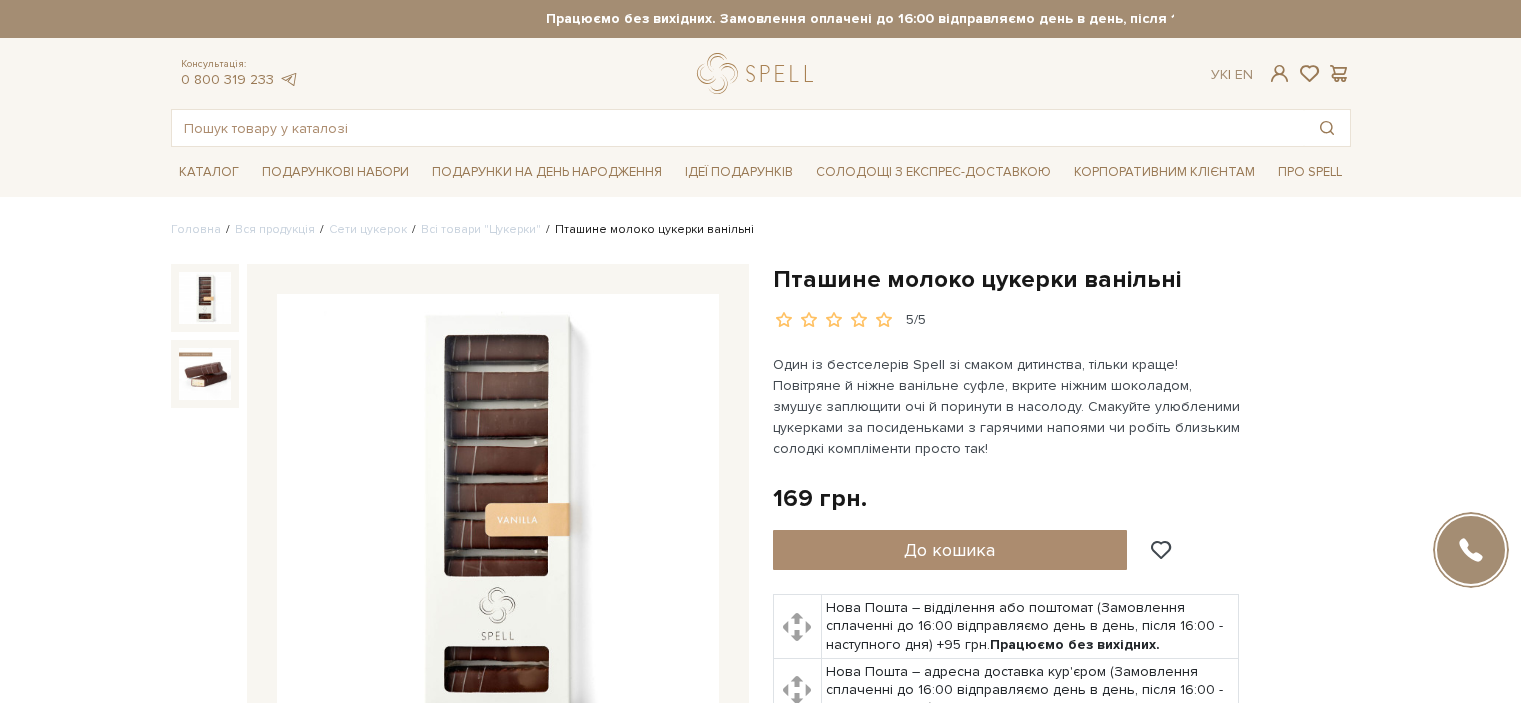 scroll, scrollTop: 0, scrollLeft: 0, axis: both 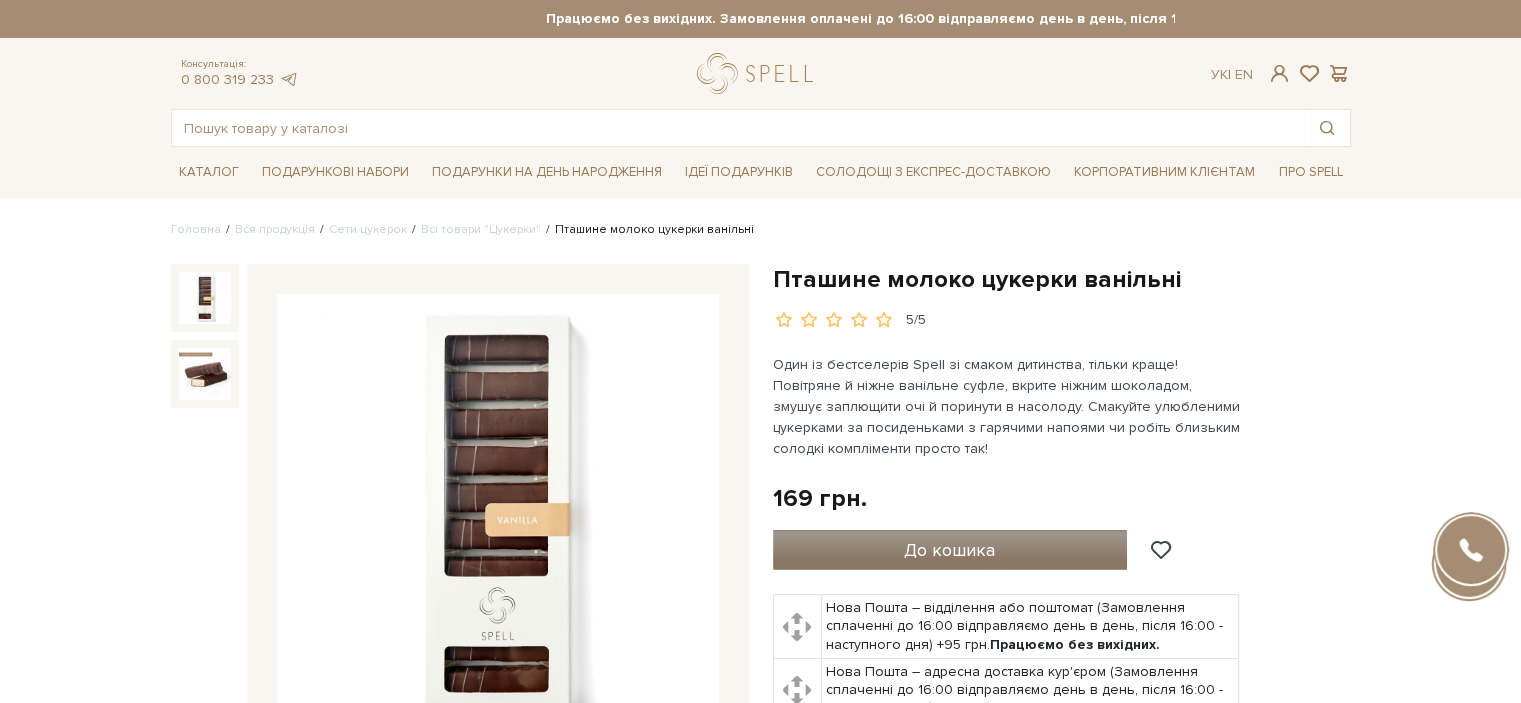 click on "До кошика" at bounding box center (950, 550) 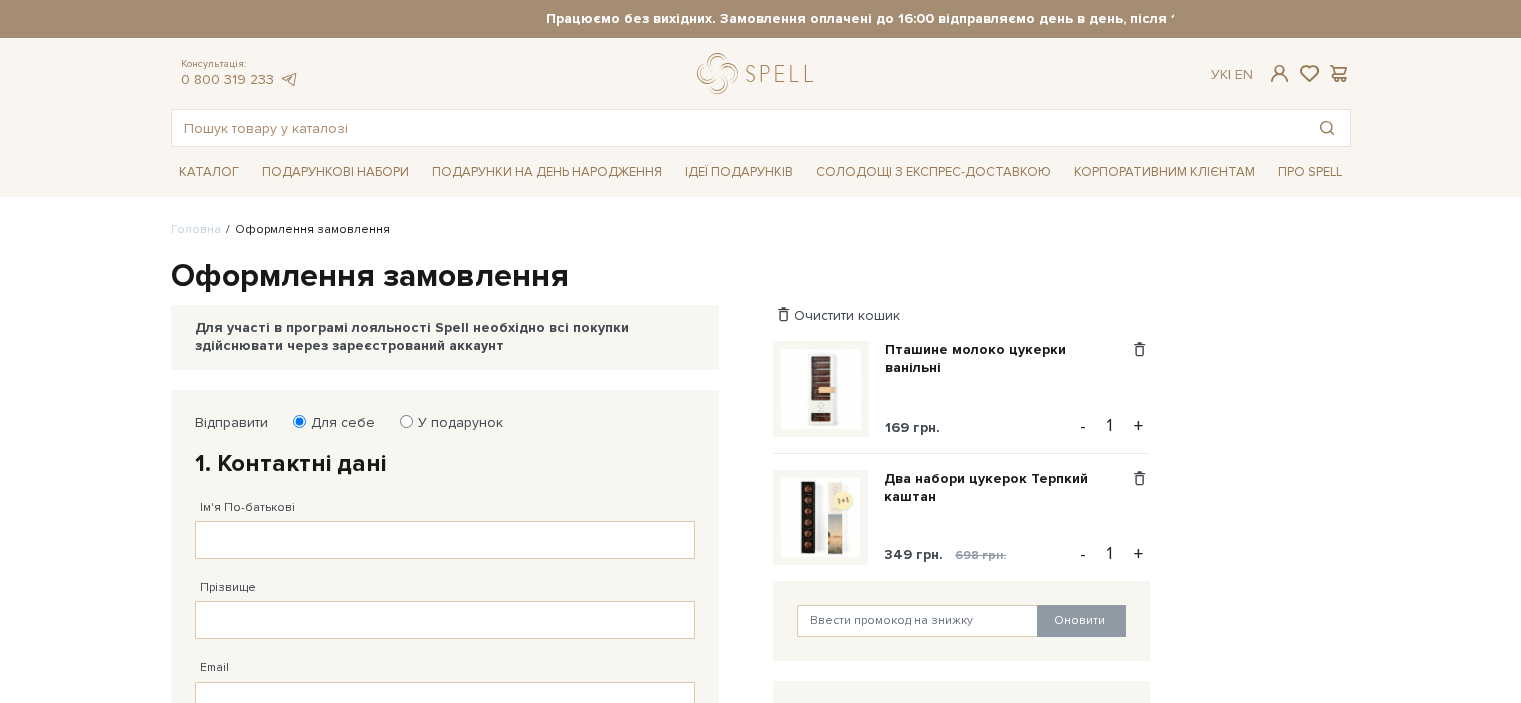 scroll, scrollTop: 0, scrollLeft: 0, axis: both 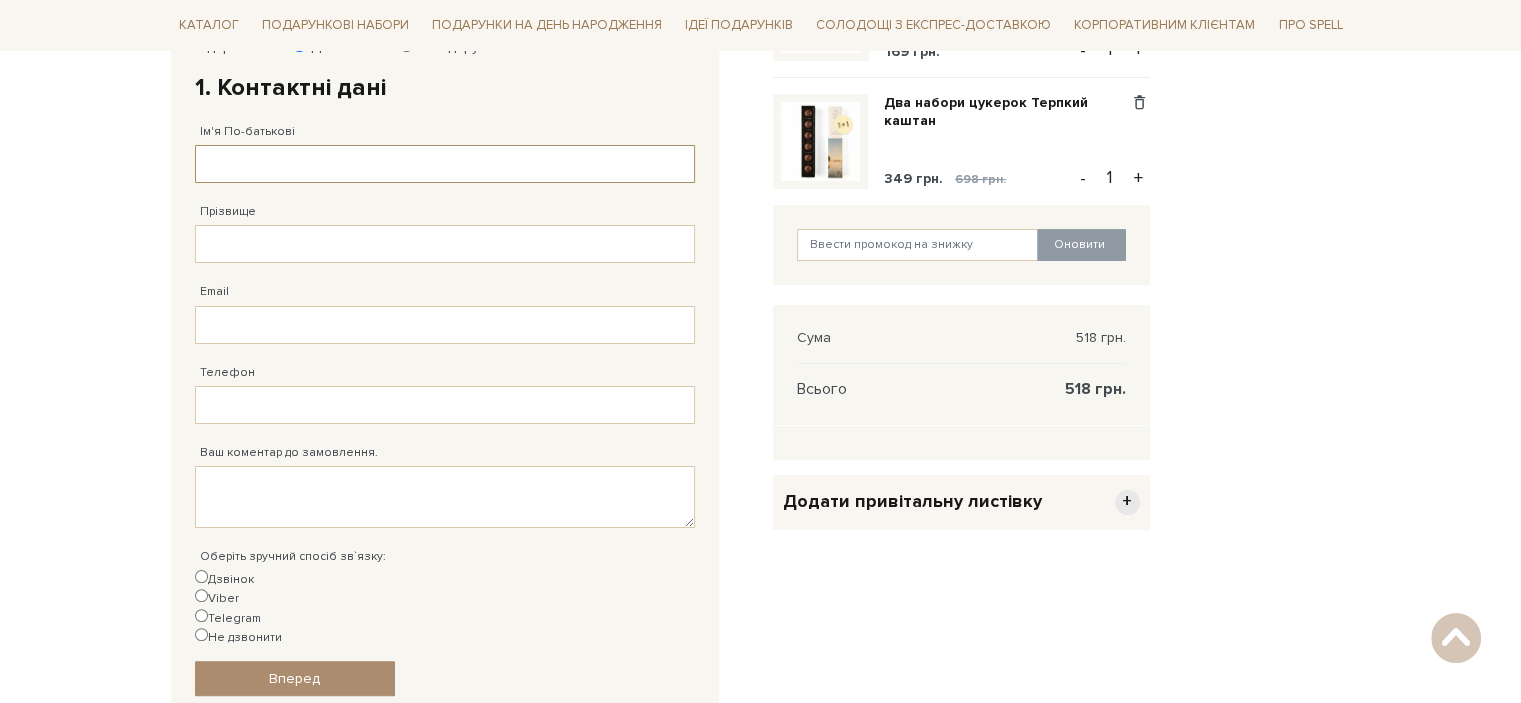 click on "Ім'я По-батькові" at bounding box center (445, 164) 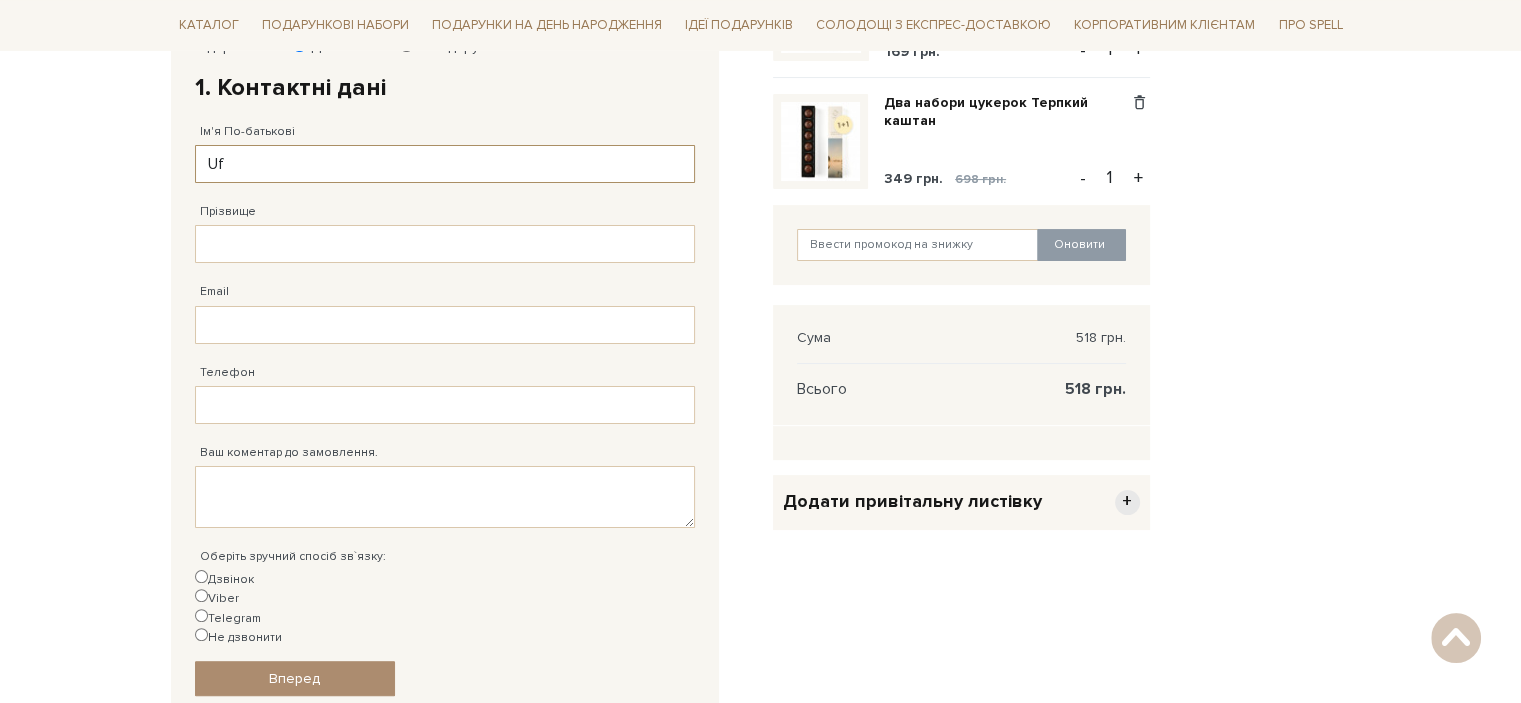 type on "U" 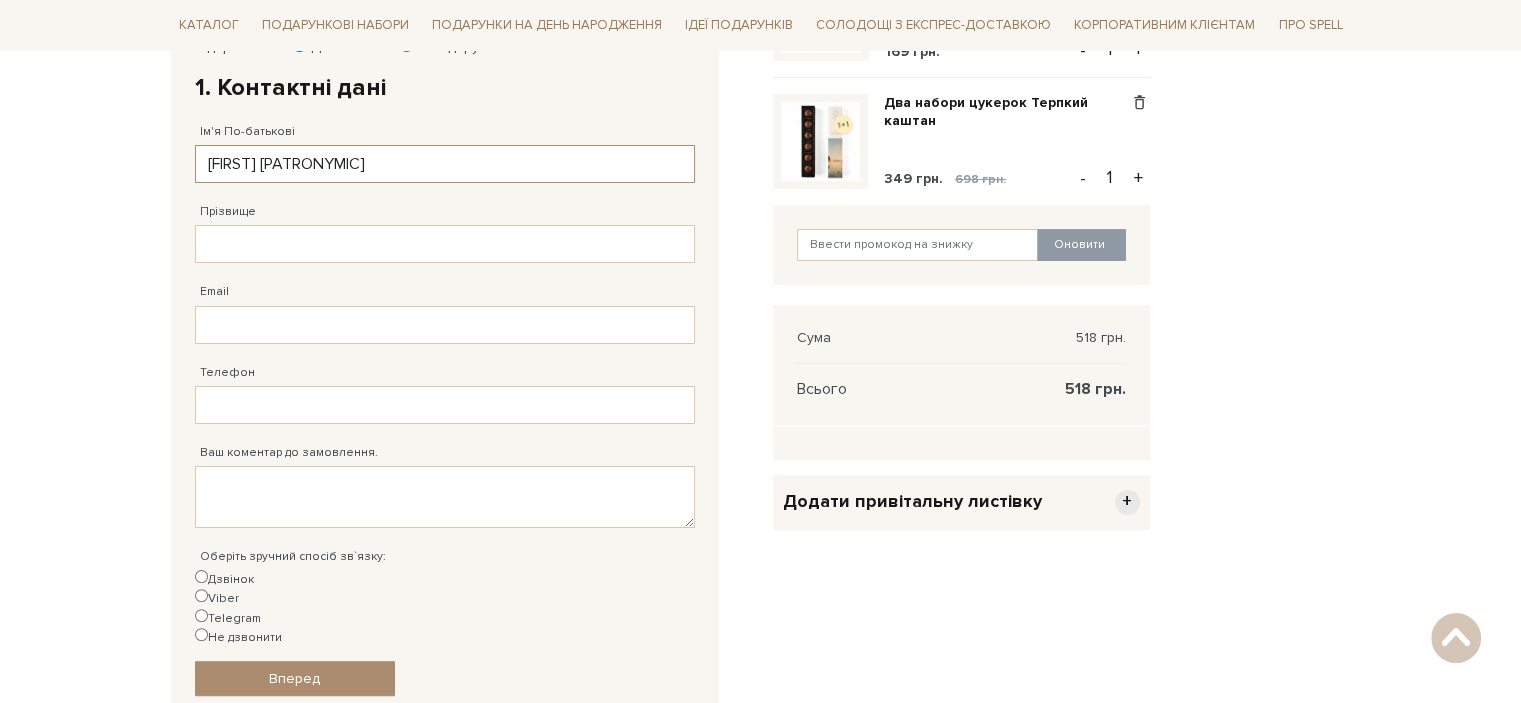 type on "[FIRST] [PATRONYMIC]" 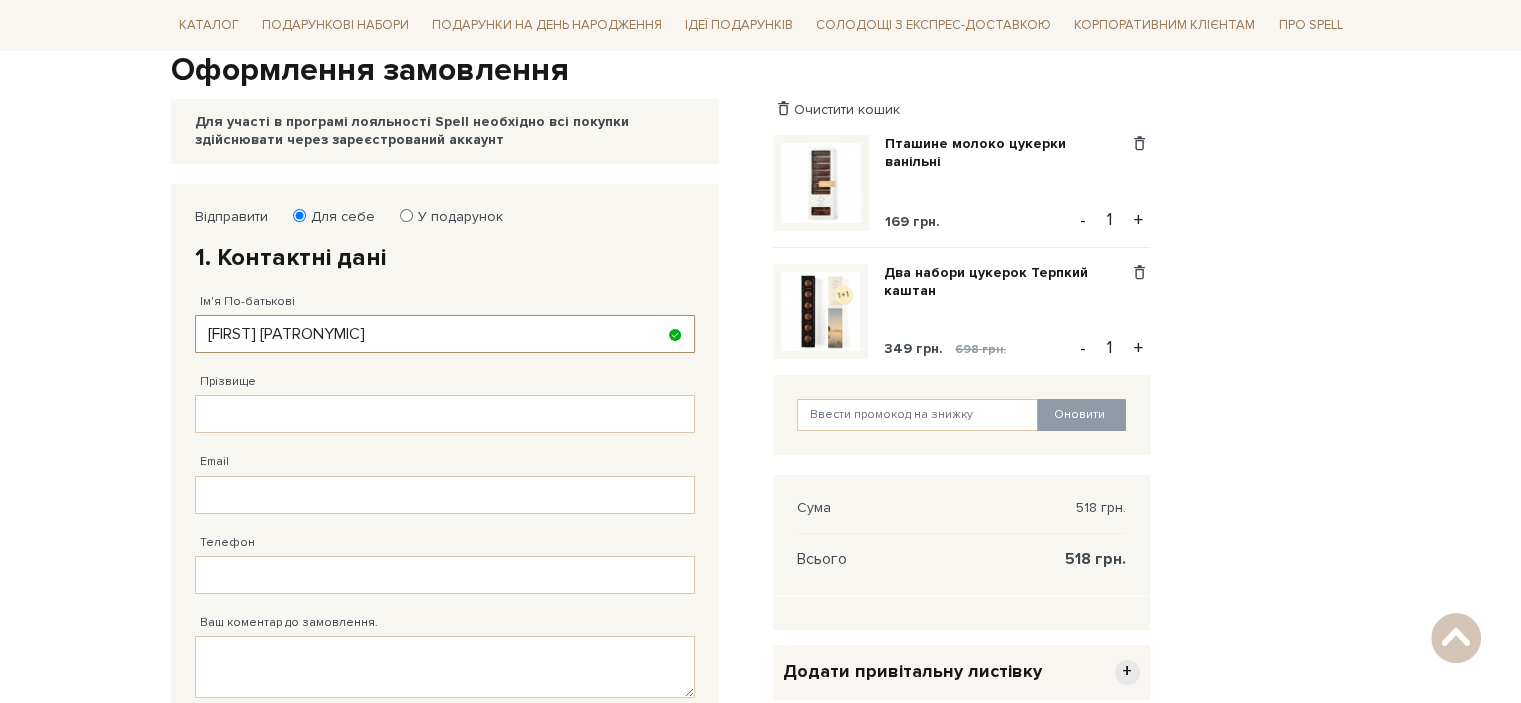 scroll, scrollTop: 304, scrollLeft: 0, axis: vertical 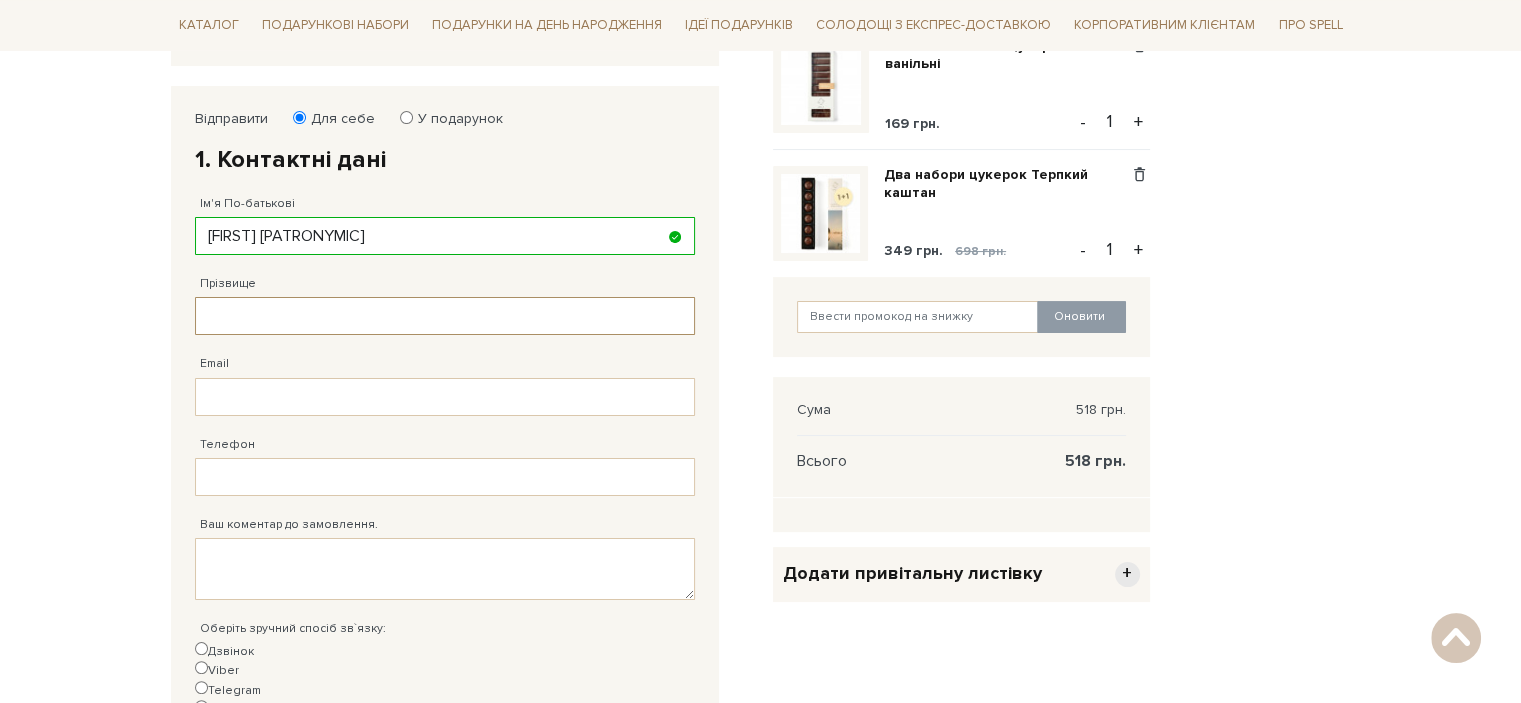 click on "Прізвище" at bounding box center (445, 316) 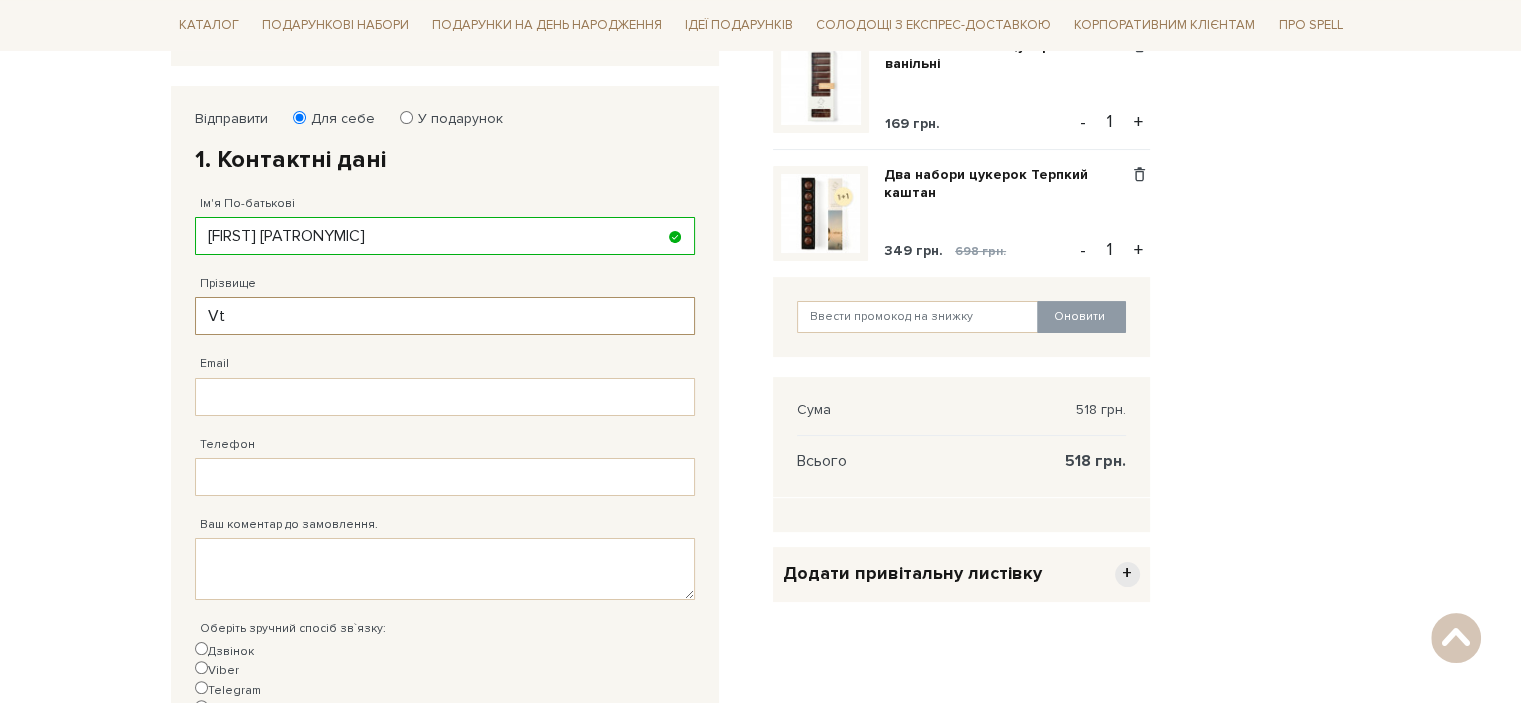 type on "V" 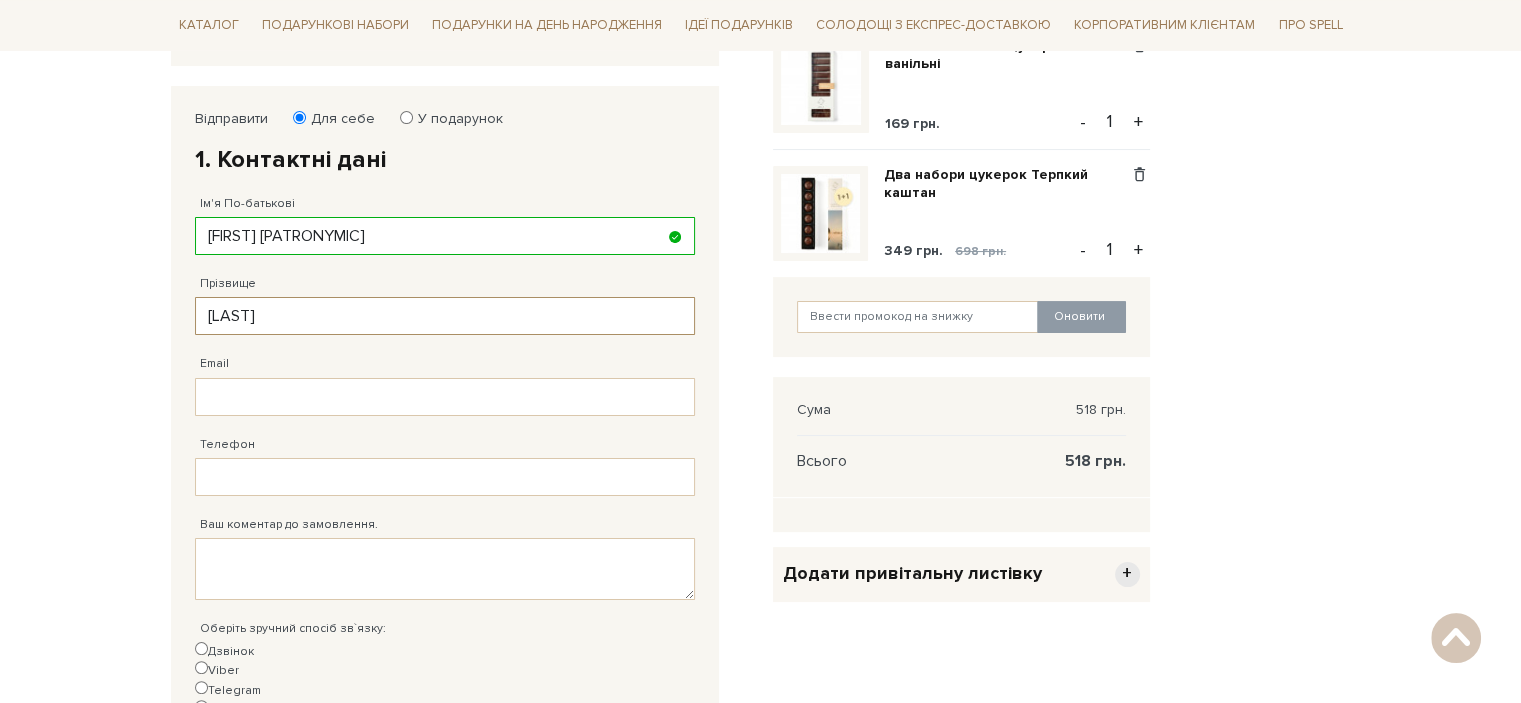 type on "Медведєва" 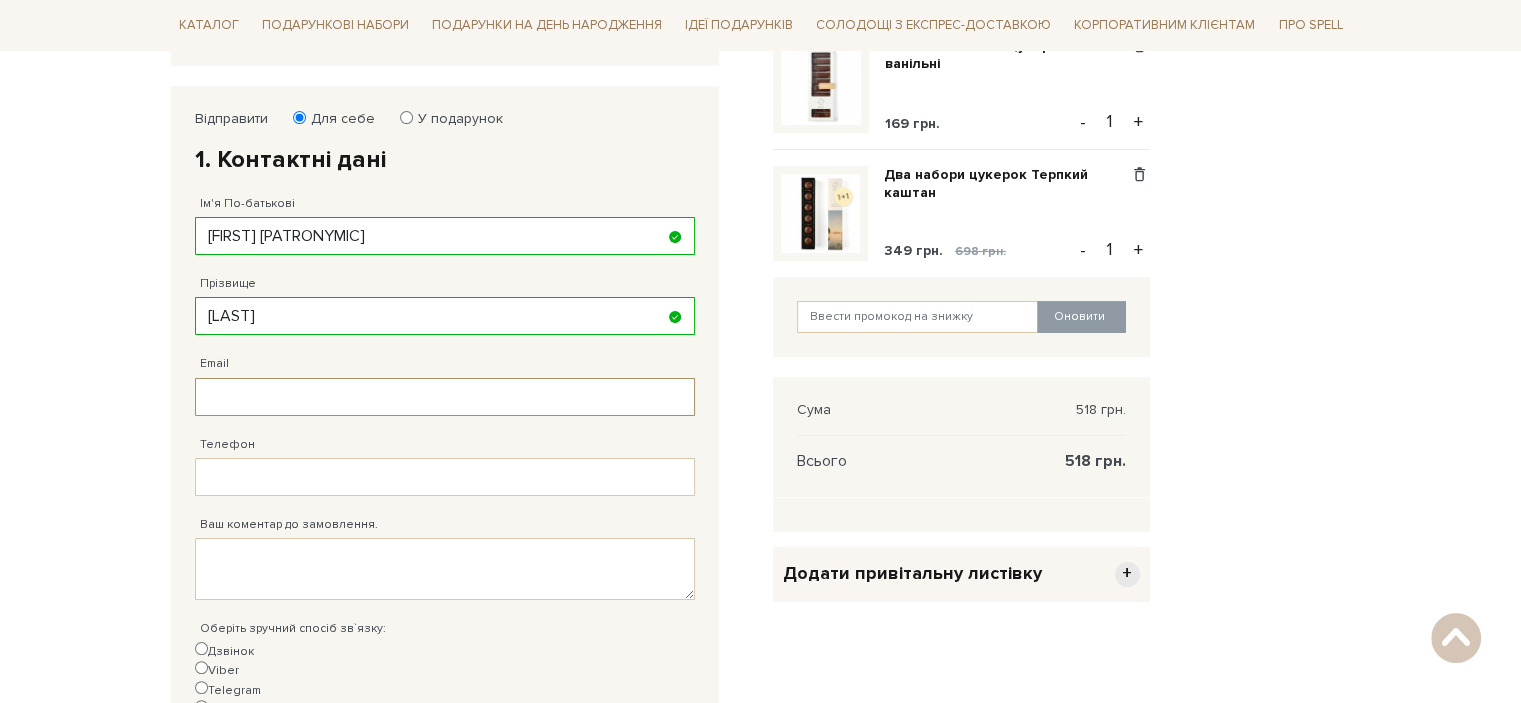 click on "Email" at bounding box center [445, 397] 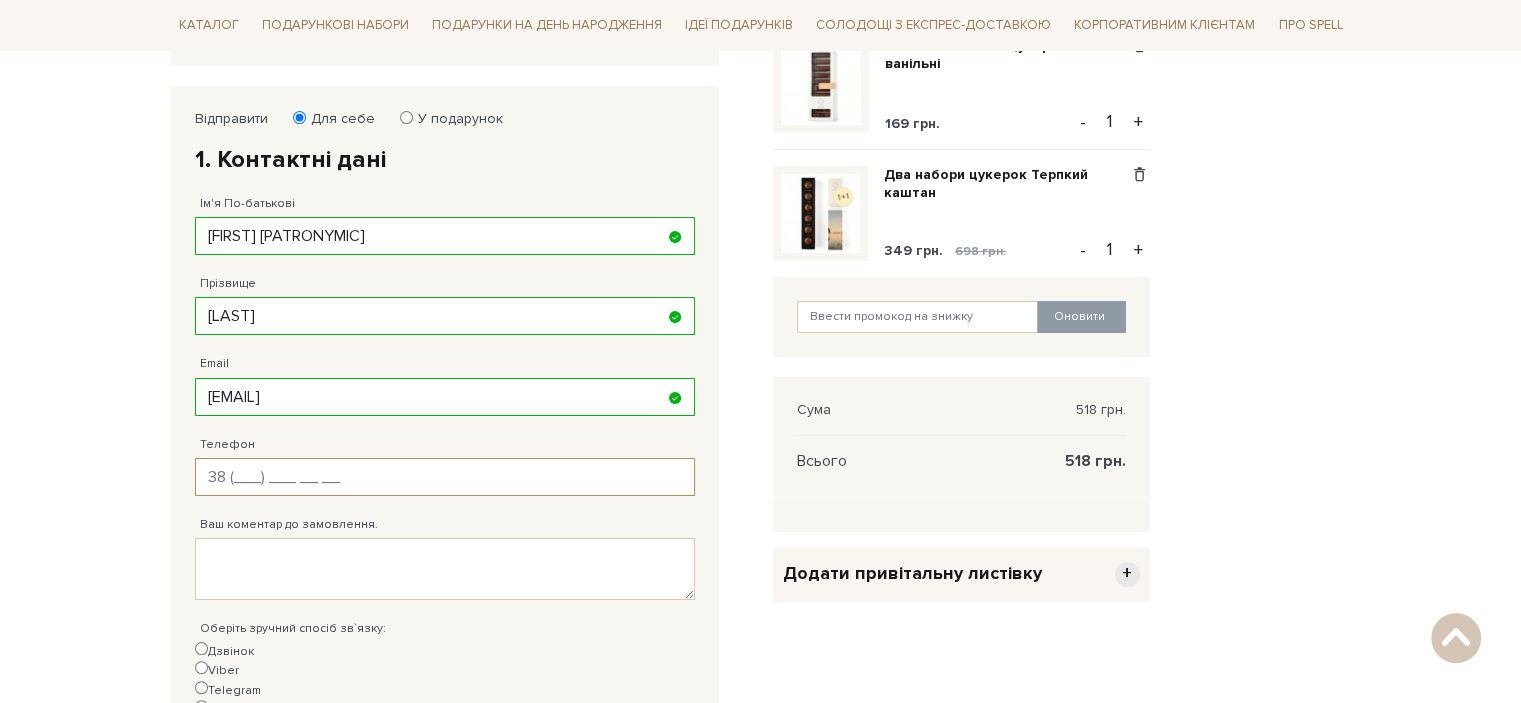 click on "Телефон" at bounding box center [445, 477] 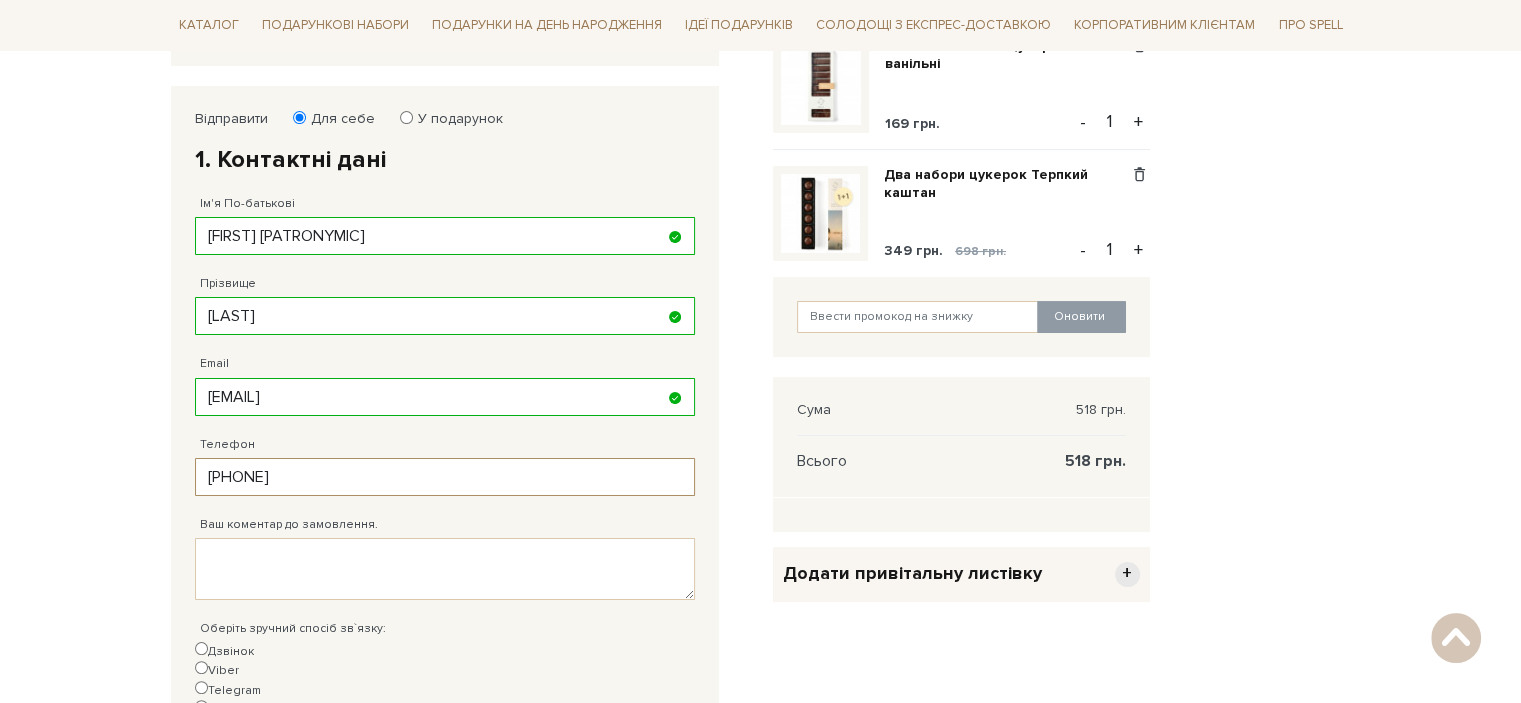 type on "38 (063) 389 86 50" 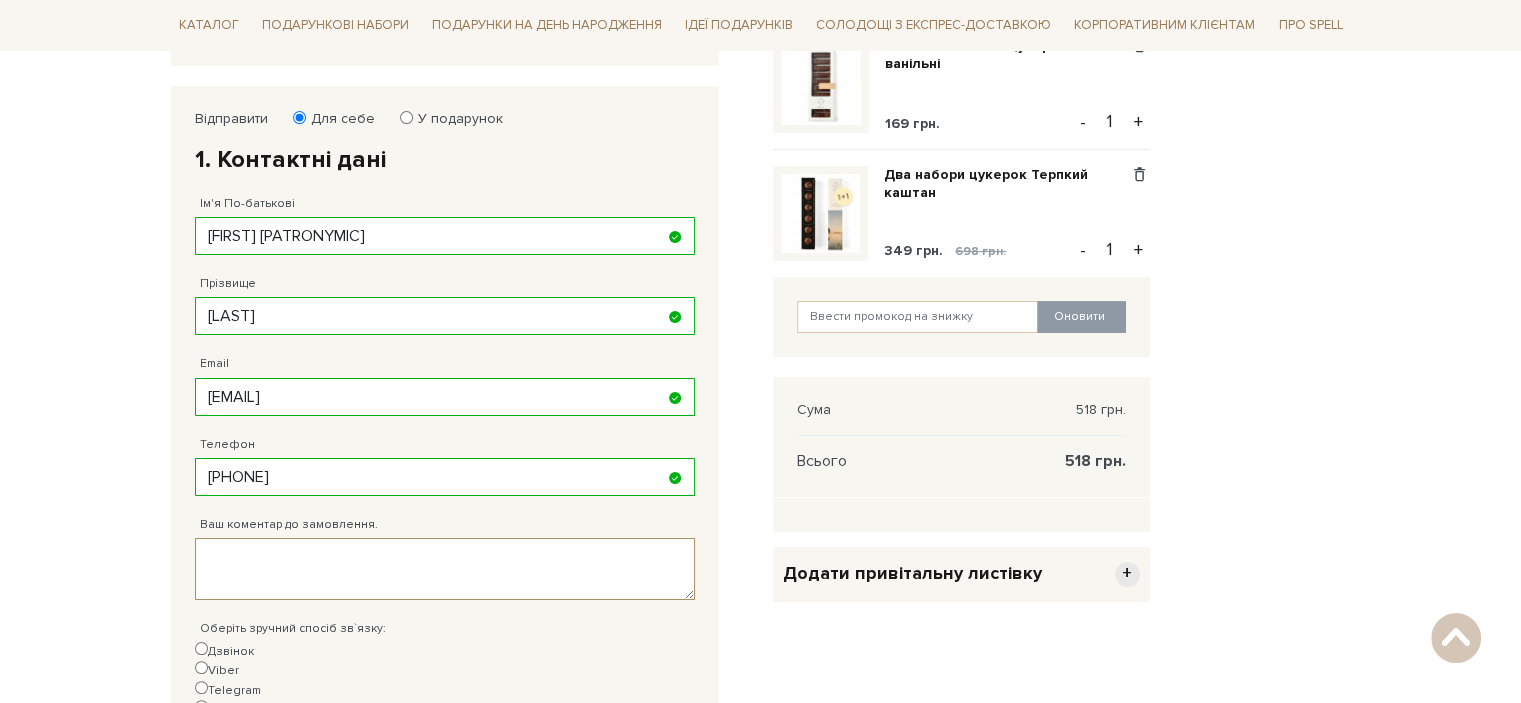 click on "Ваш коментар до замовлення." at bounding box center [445, 569] 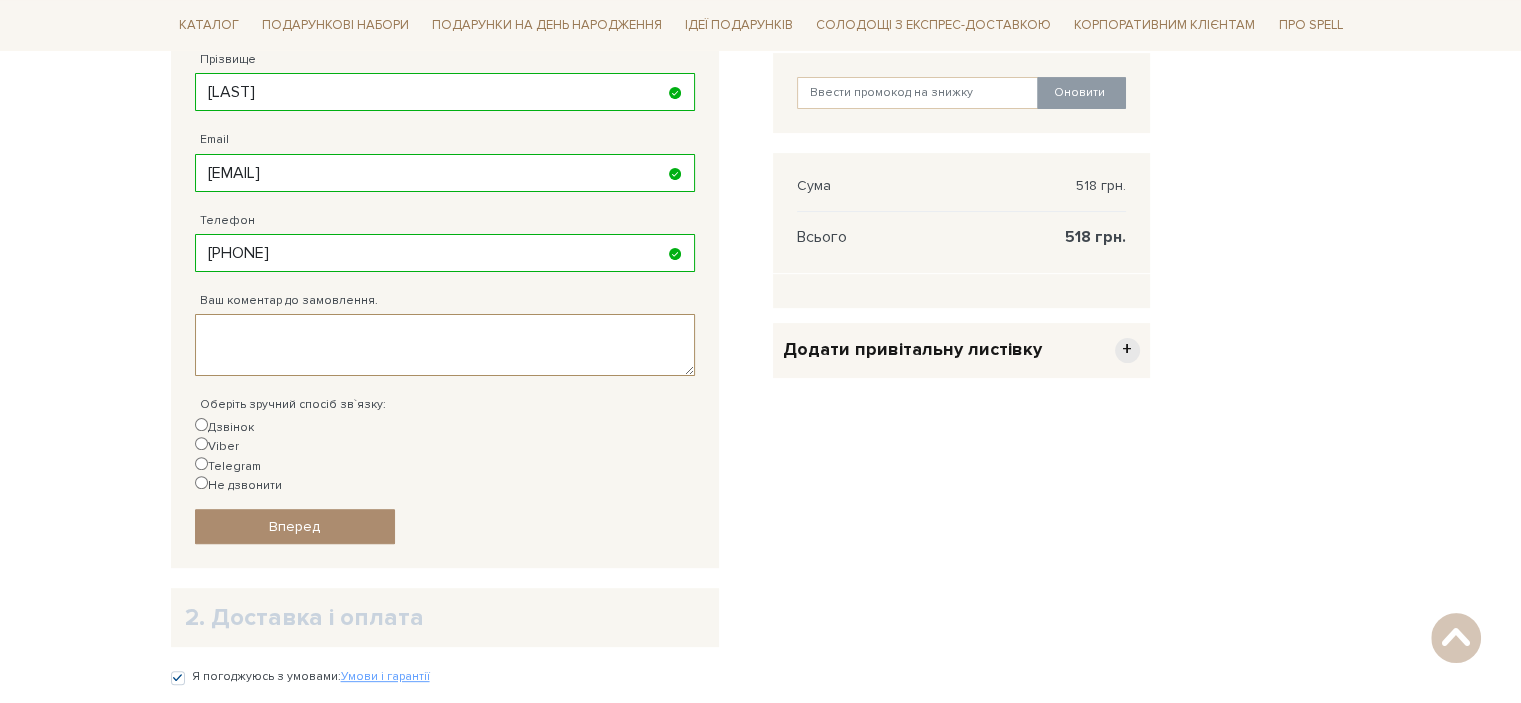 scroll, scrollTop: 528, scrollLeft: 0, axis: vertical 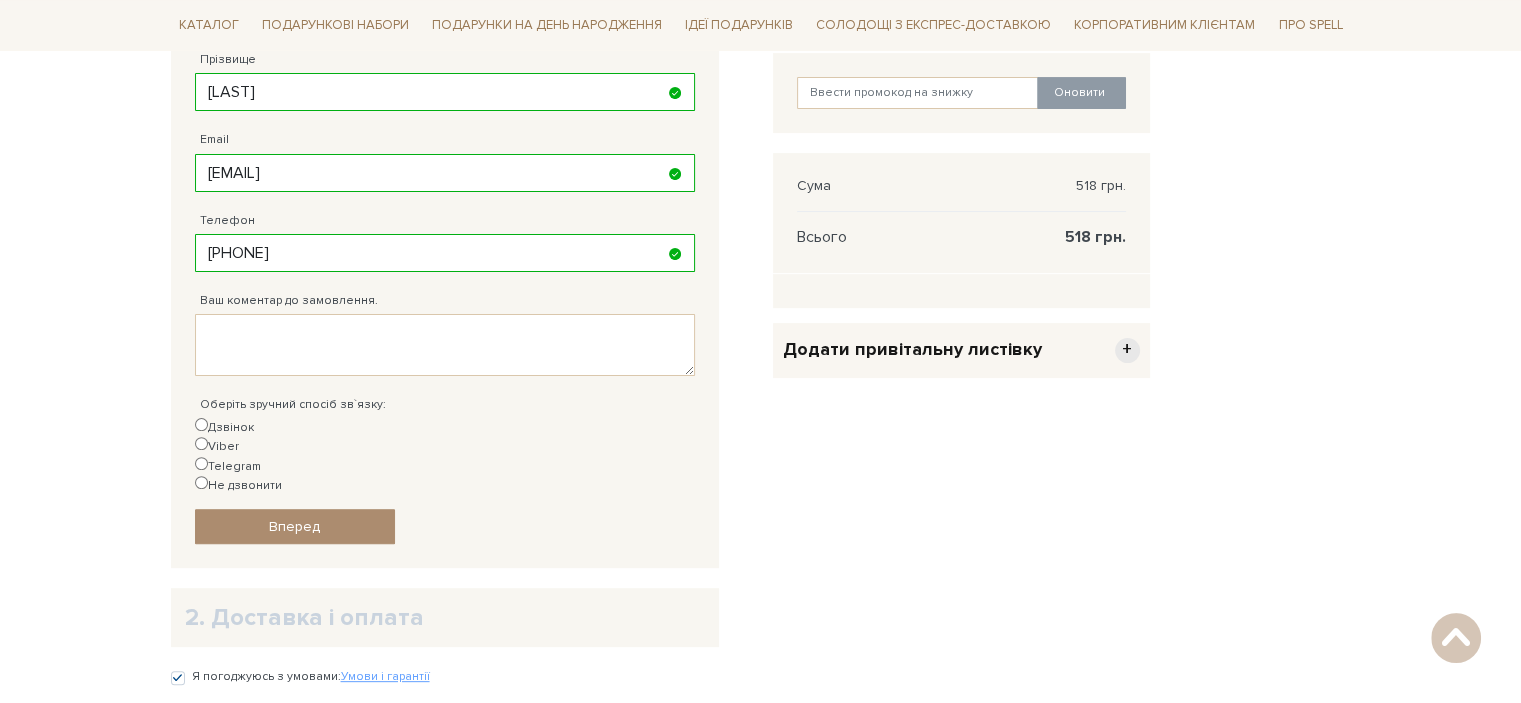 click on "Telegram" at bounding box center [201, 463] 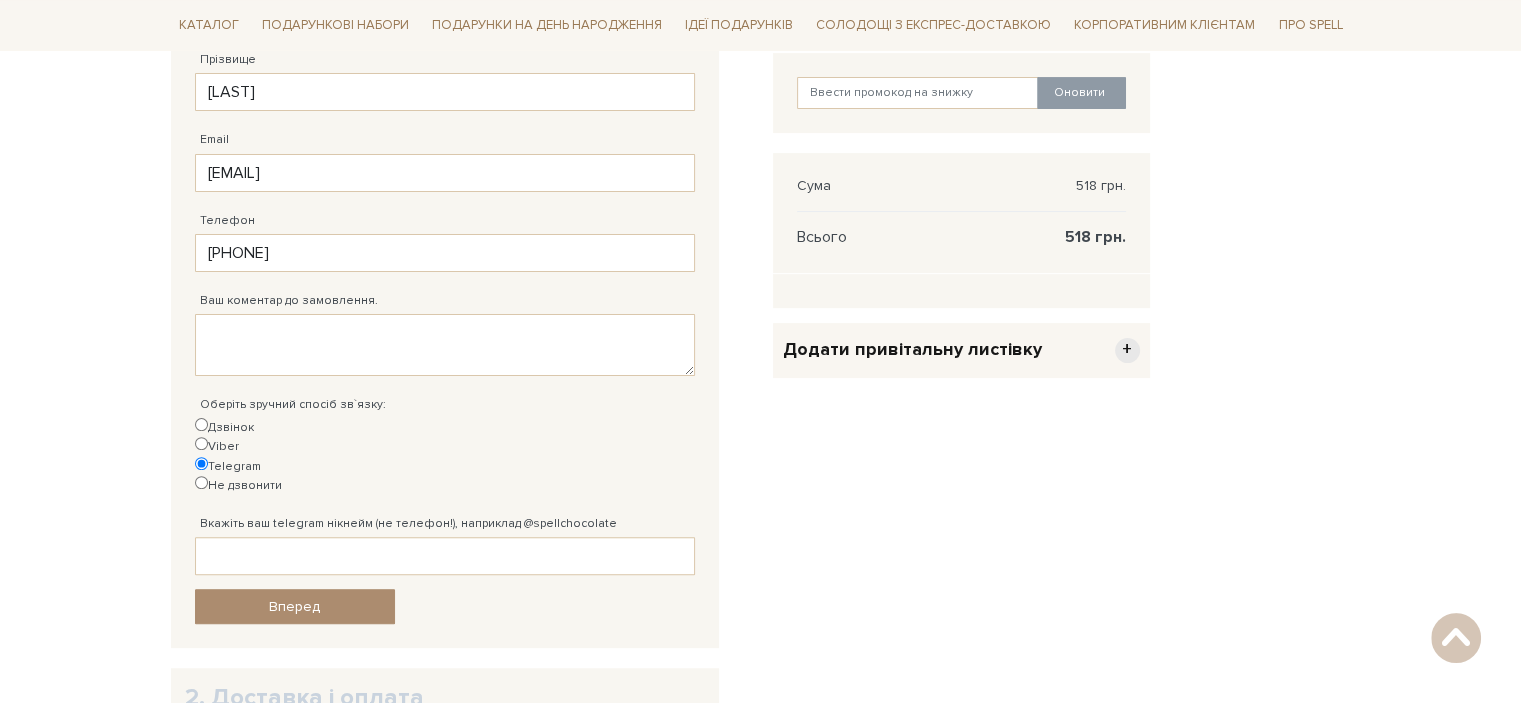 click on "Не дзвонити" at bounding box center [201, 482] 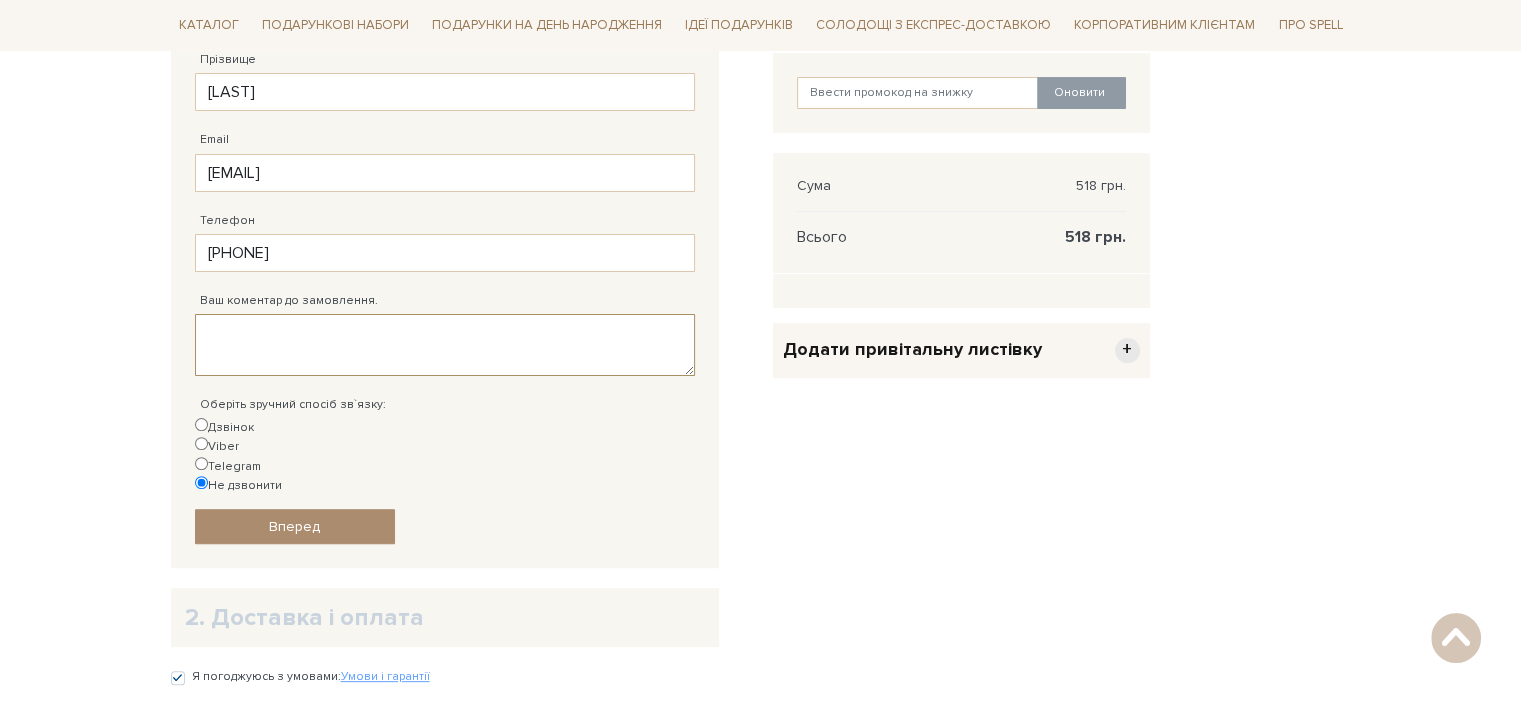 click on "Ваш коментар до замовлення." at bounding box center [445, 345] 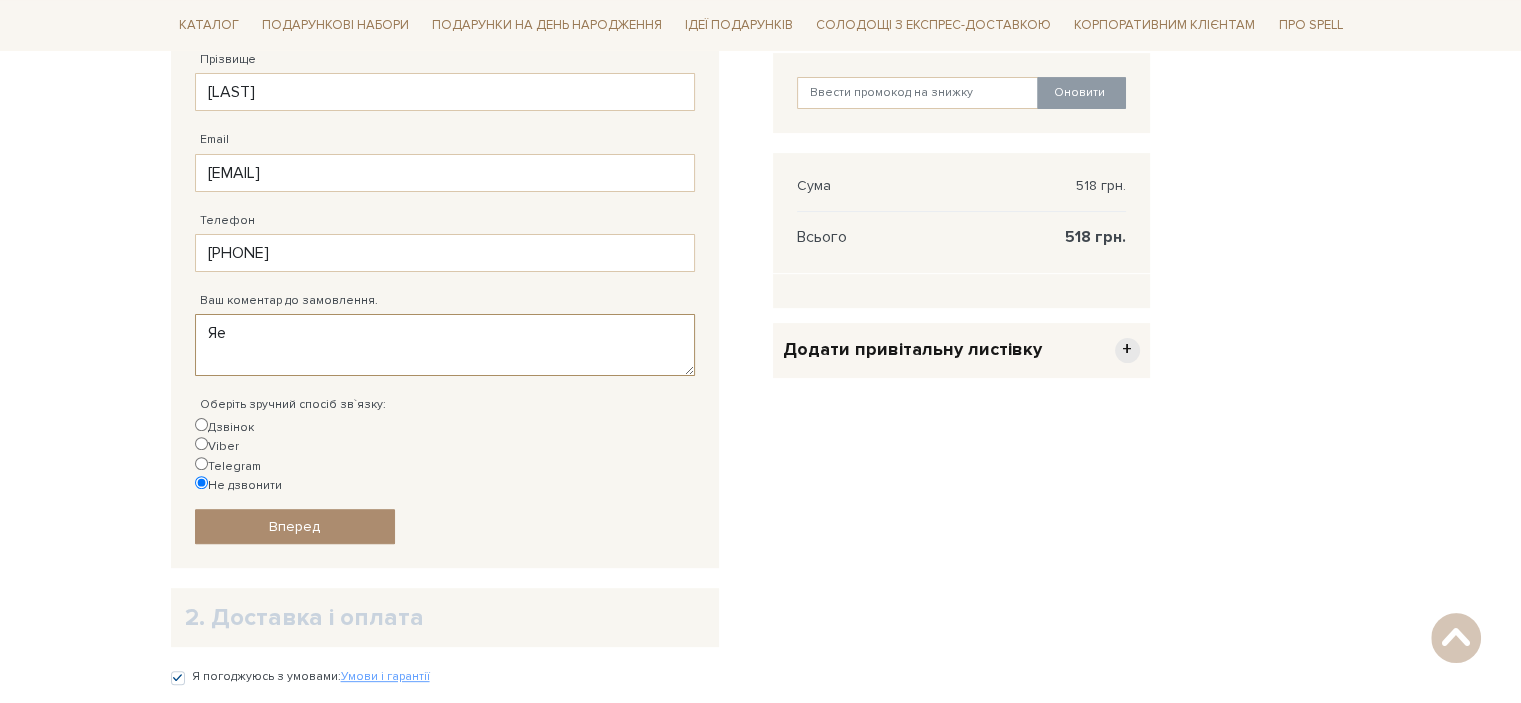 type on "Я" 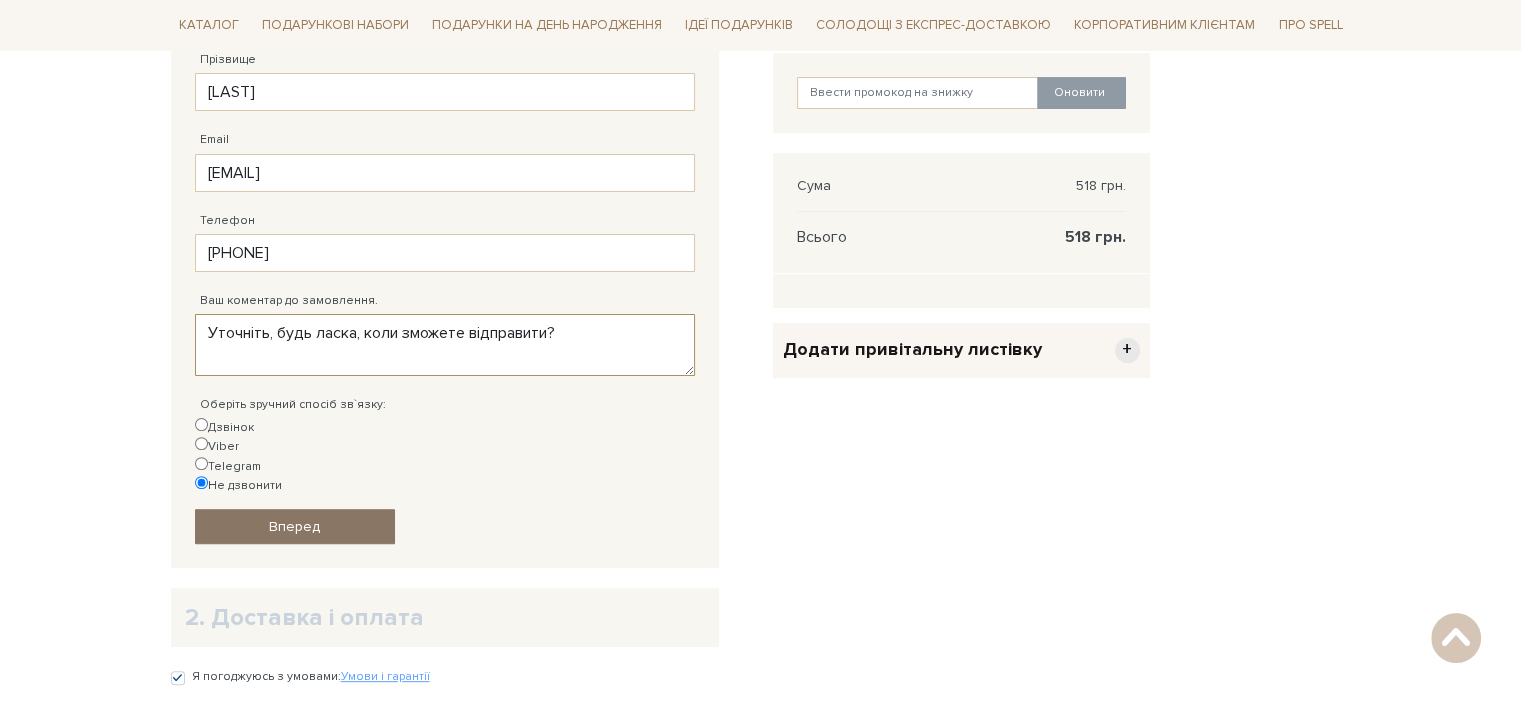 type on "Уточніть, будь ласка, коли зможете відправити?" 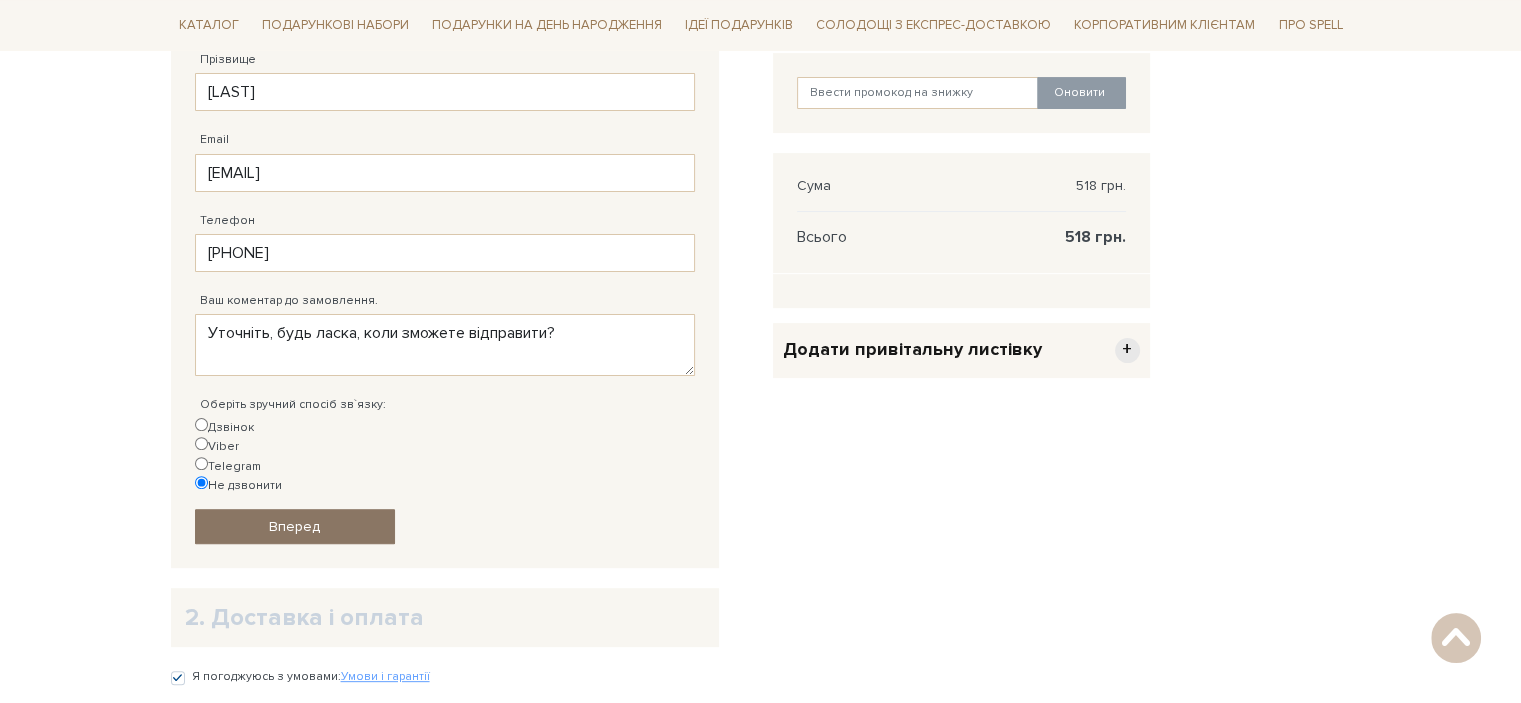 click on "Вперед" at bounding box center [295, 526] 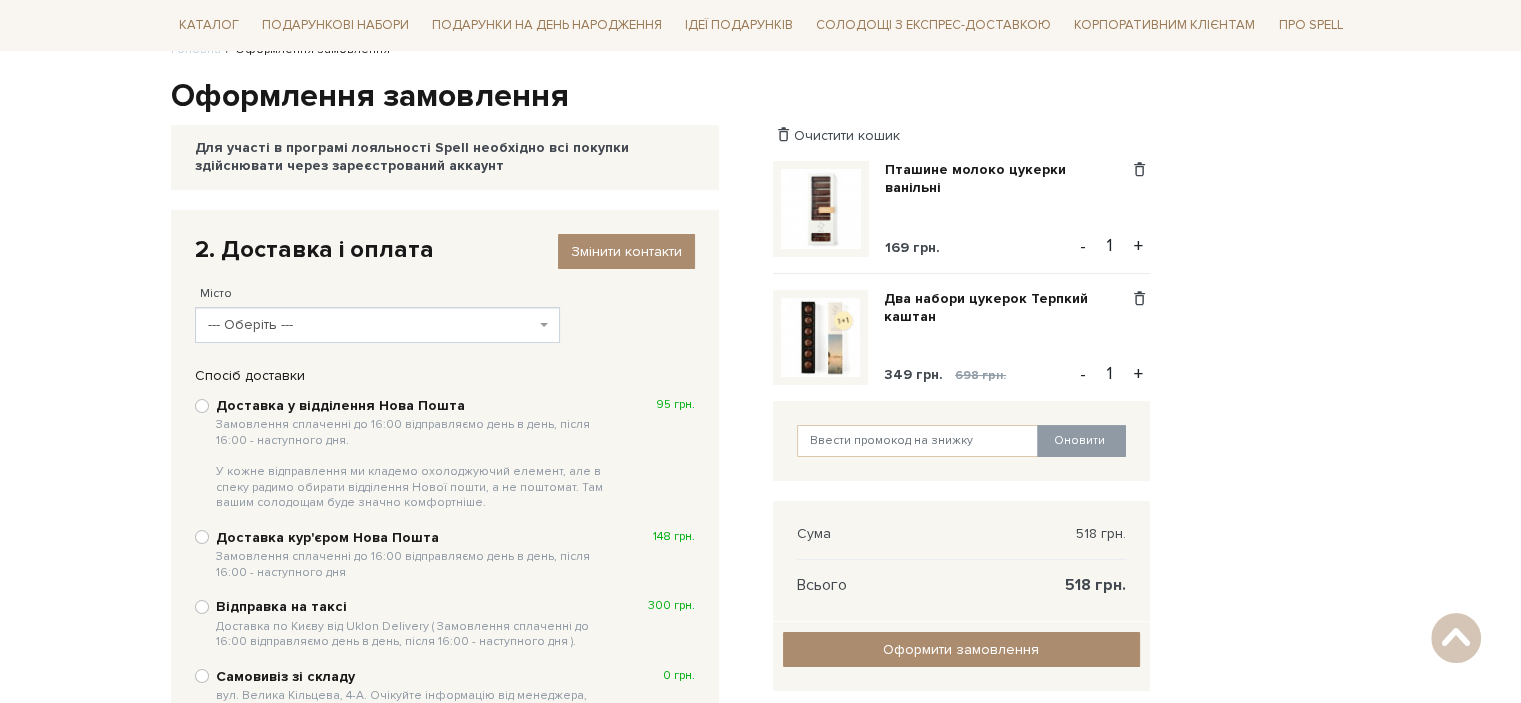scroll, scrollTop: 180, scrollLeft: 0, axis: vertical 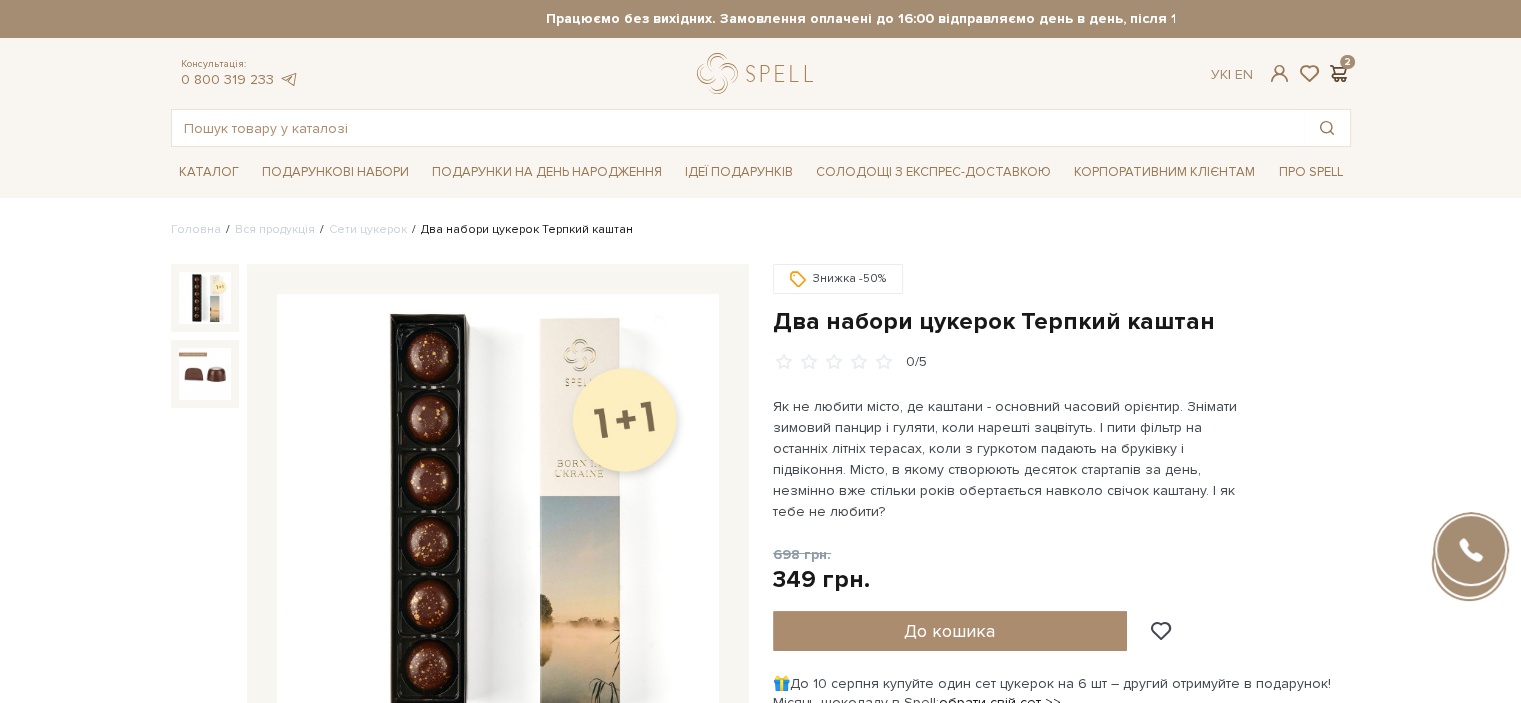 click at bounding box center [1339, 73] 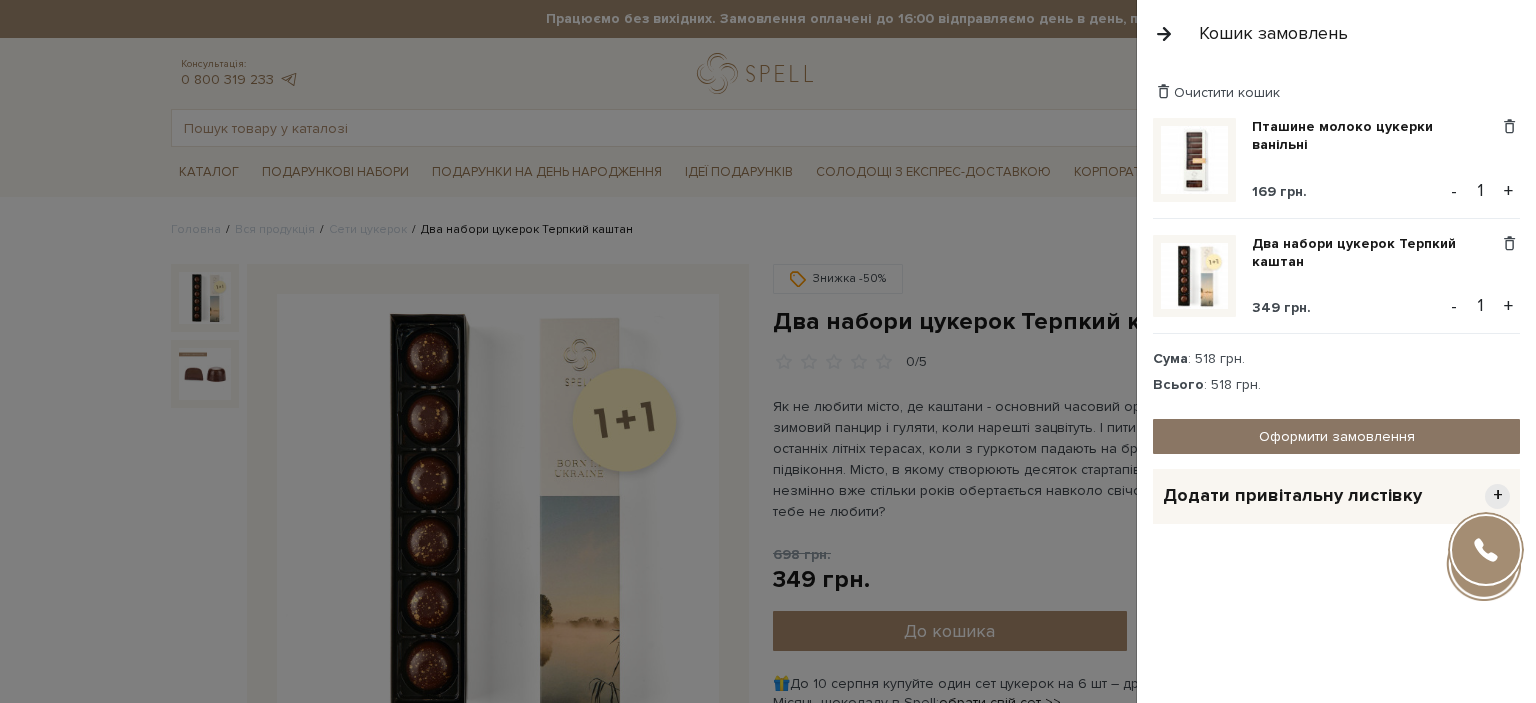 click on "Оформити замовлення" at bounding box center (1336, 436) 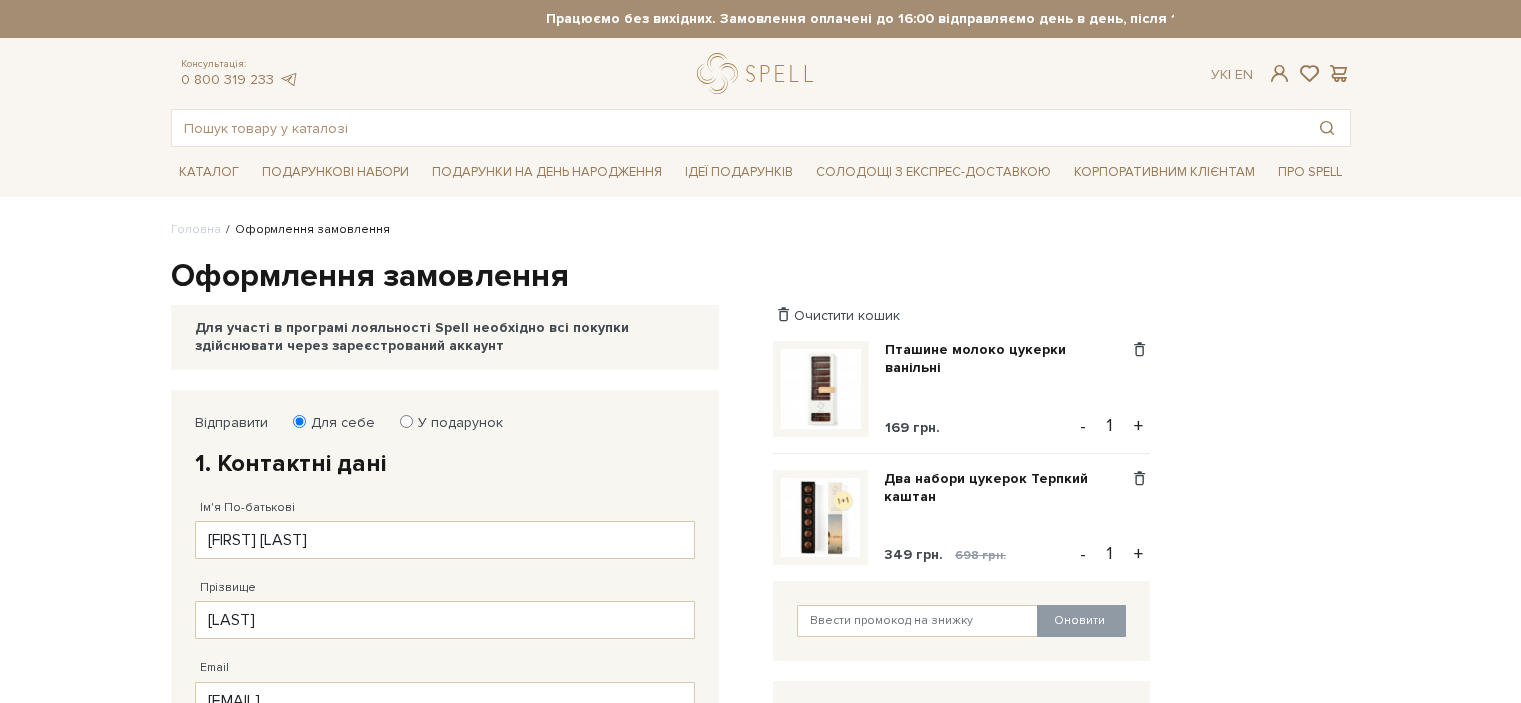 scroll, scrollTop: 0, scrollLeft: 0, axis: both 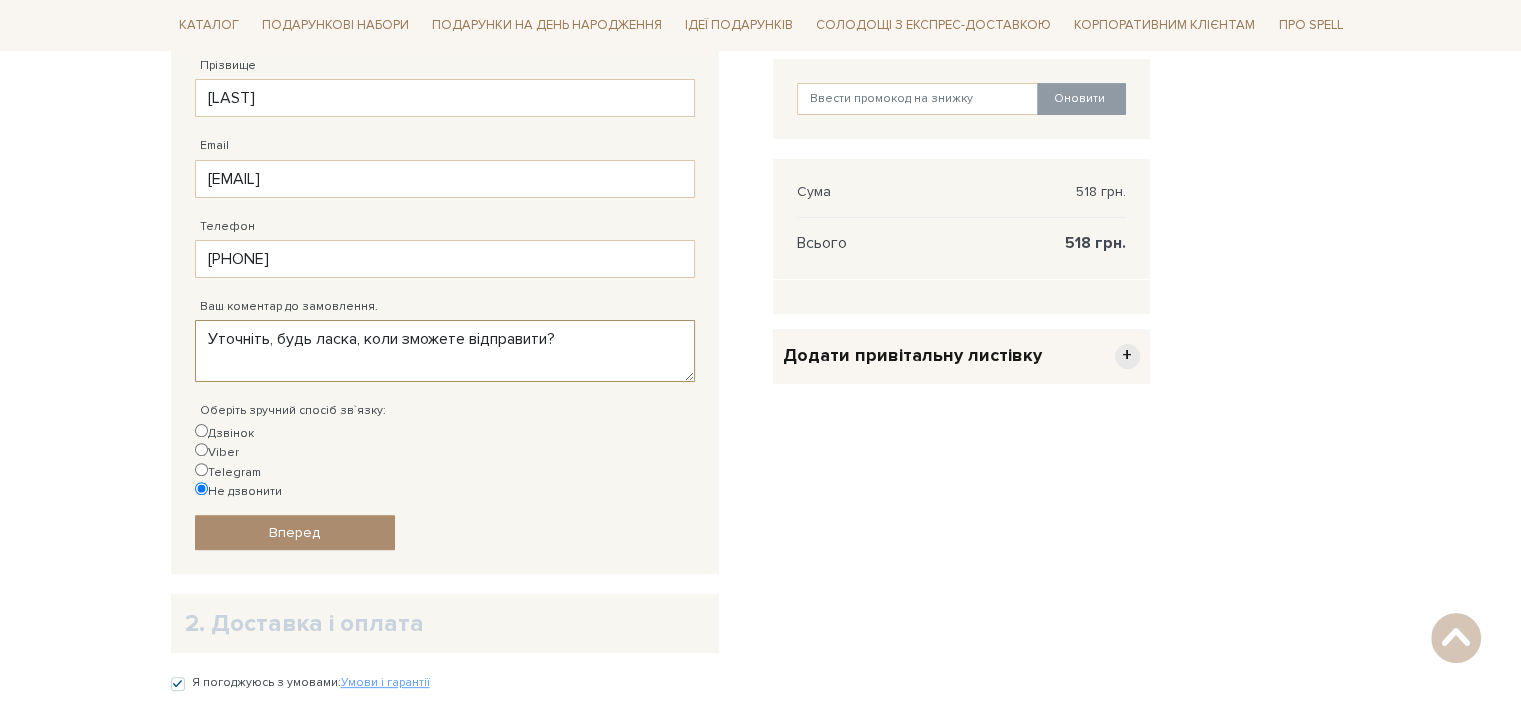 drag, startPoint x: 562, startPoint y: 334, endPoint x: 115, endPoint y: 338, distance: 447.01788 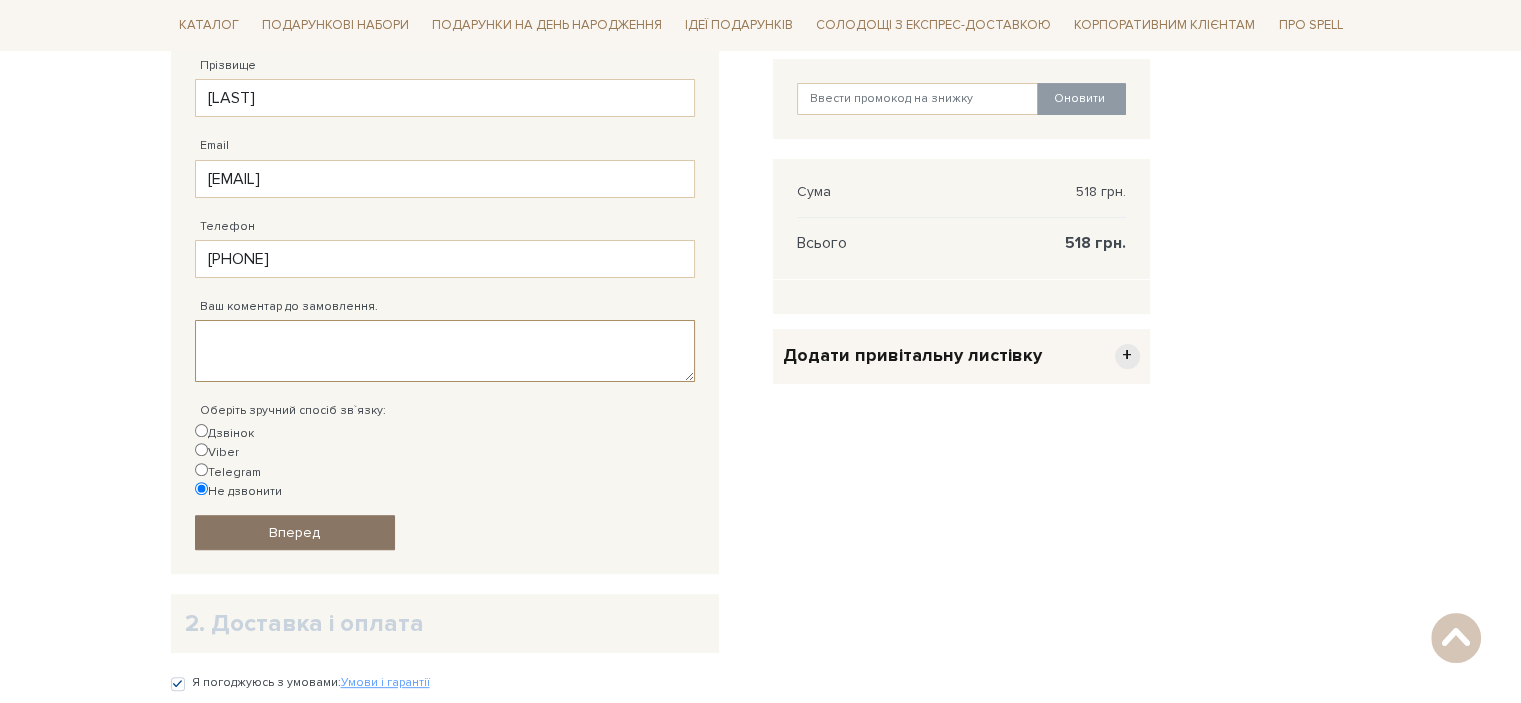 type 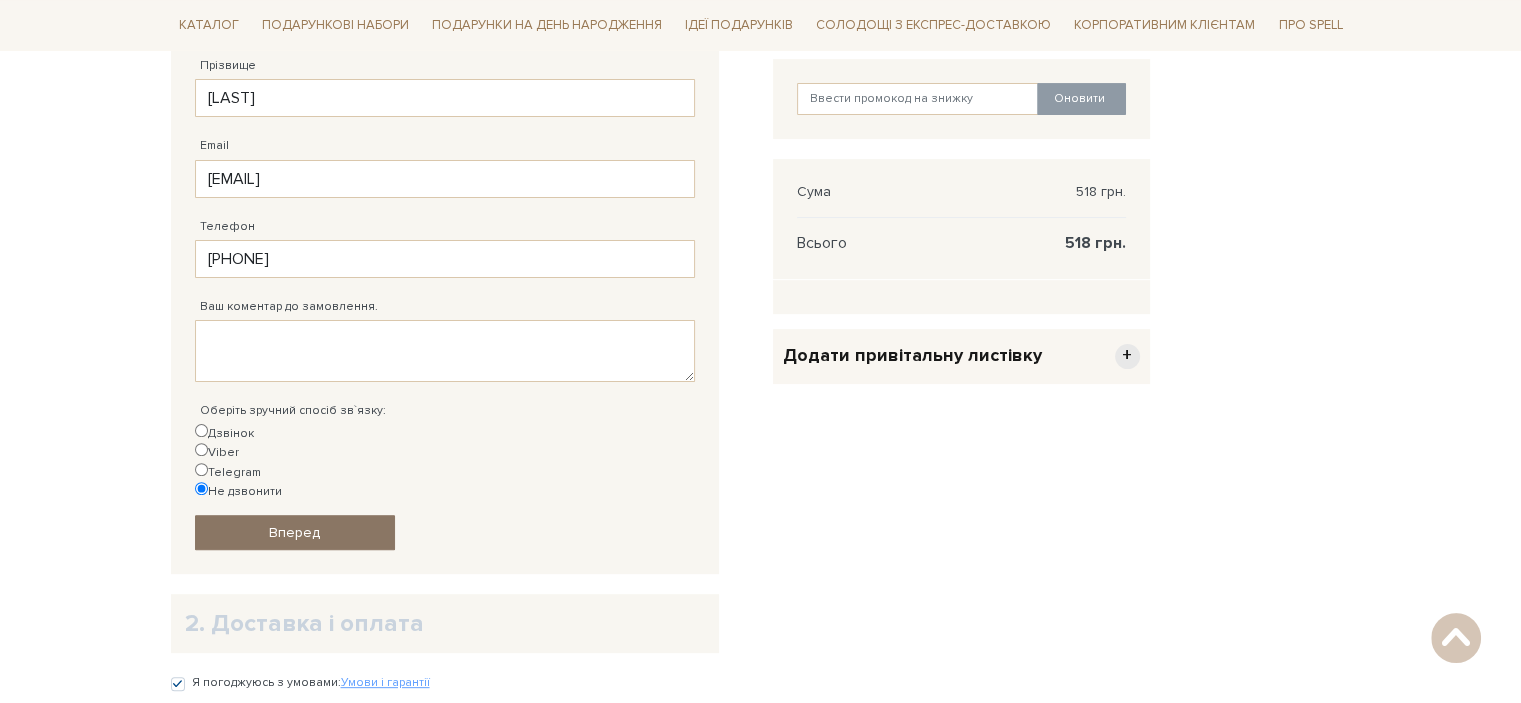 click on "Вперед" at bounding box center [295, 532] 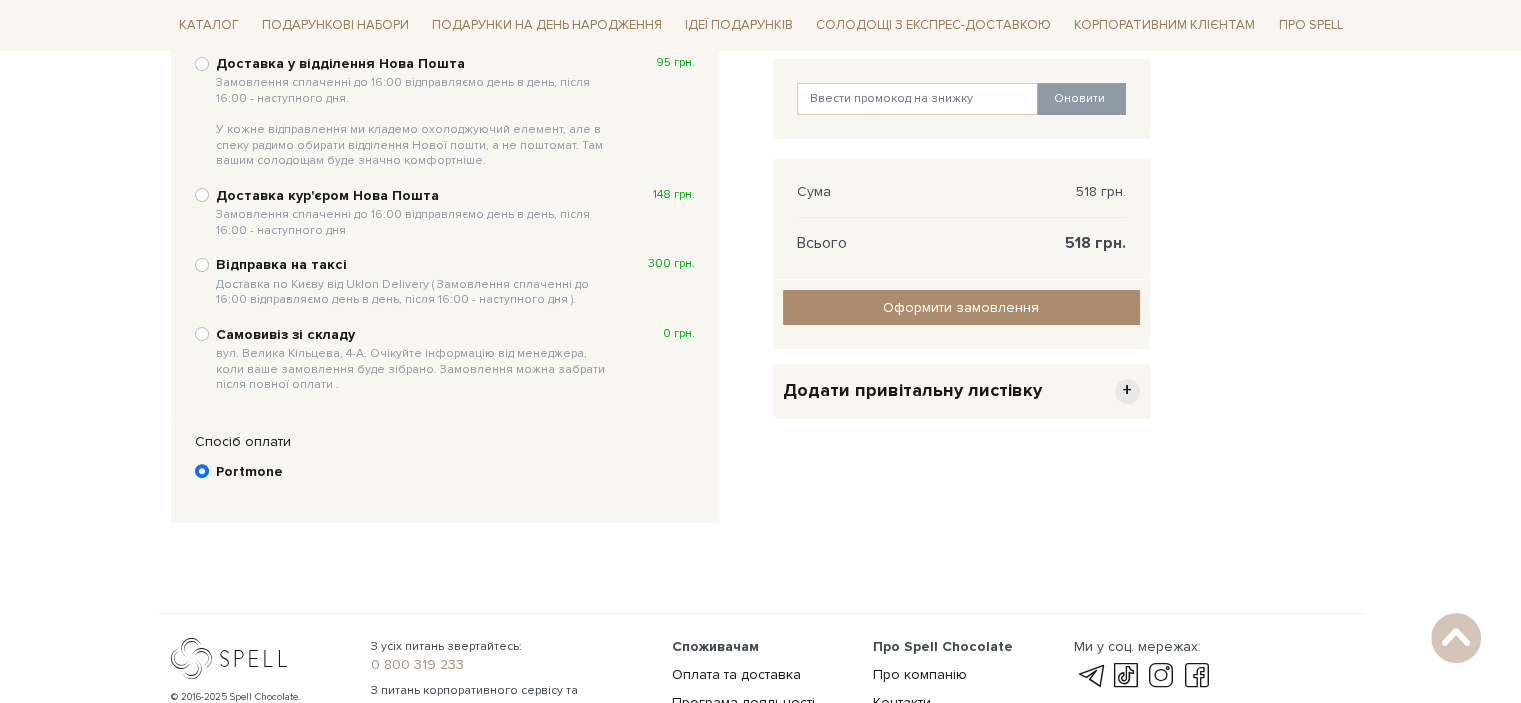scroll, scrollTop: 389, scrollLeft: 0, axis: vertical 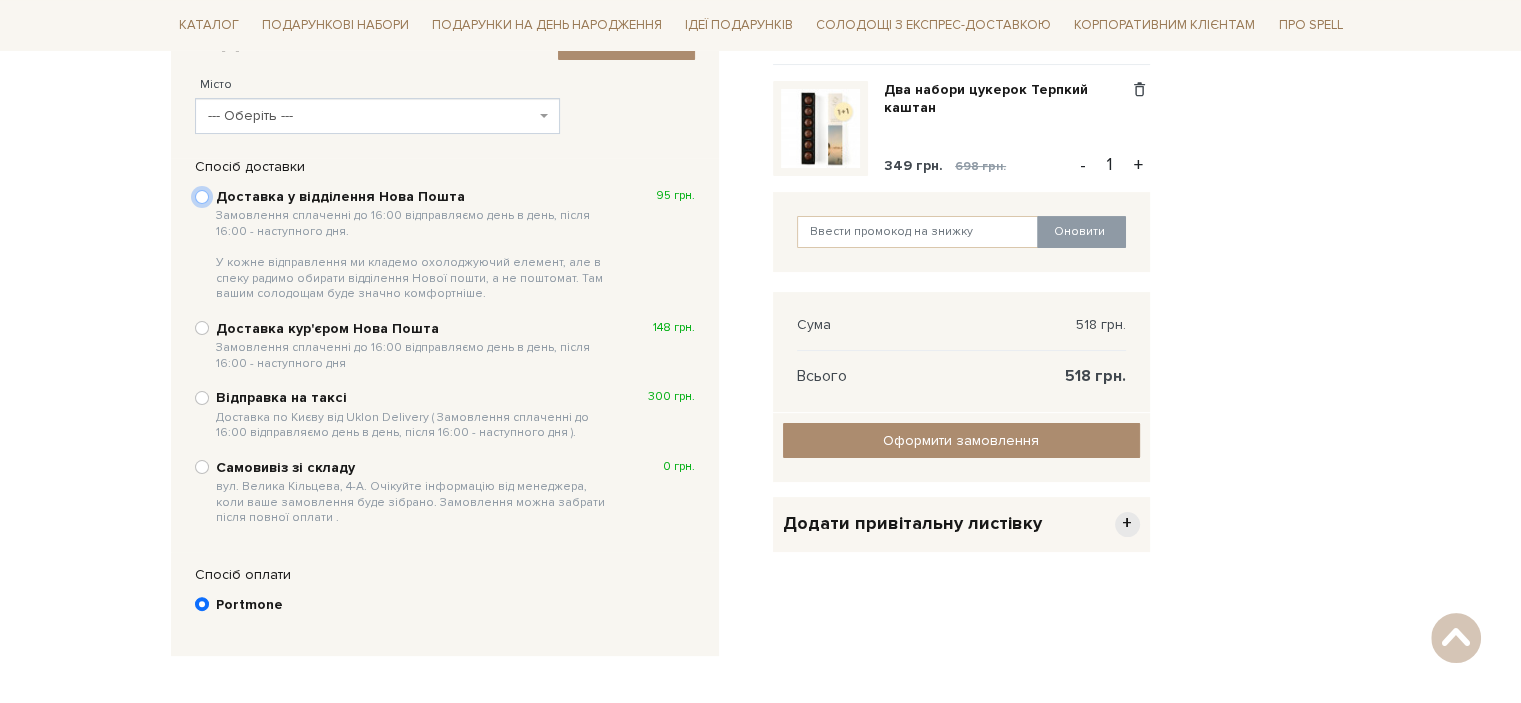 click on "Доставка у відділення Нова Пошта                                                                             Замовлення сплаченні до 16:00 відправляємо день в день, після 16:00 - наступного дня.
У кожне відправлення ми кладемо охолоджуючий елемент, але в спеку радимо обирати відділення Нової пошти, а не поштомат. Там вашим солодощам буде значно комфортніше.
95 грн." at bounding box center (202, 197) 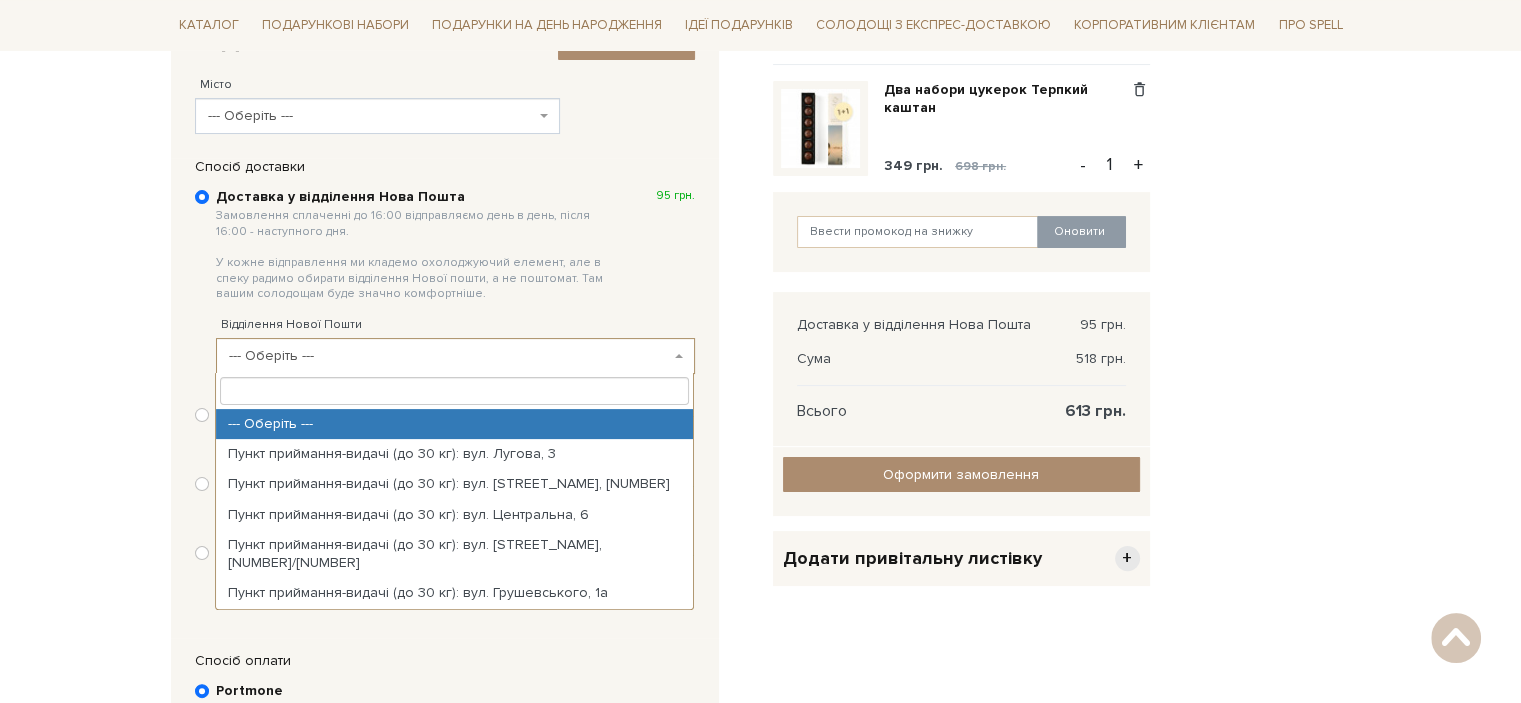 click on "--- Оберіть ---" at bounding box center (449, 356) 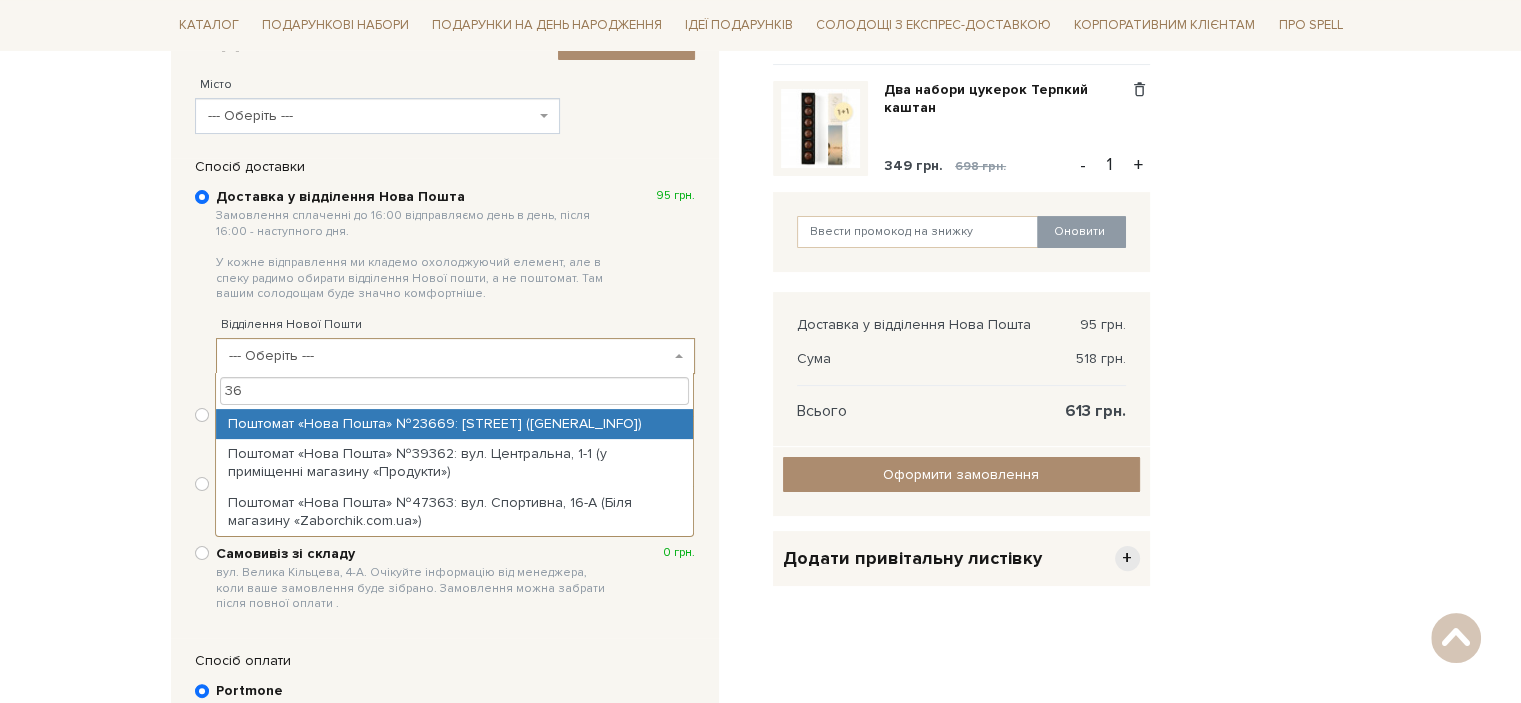 type on "3" 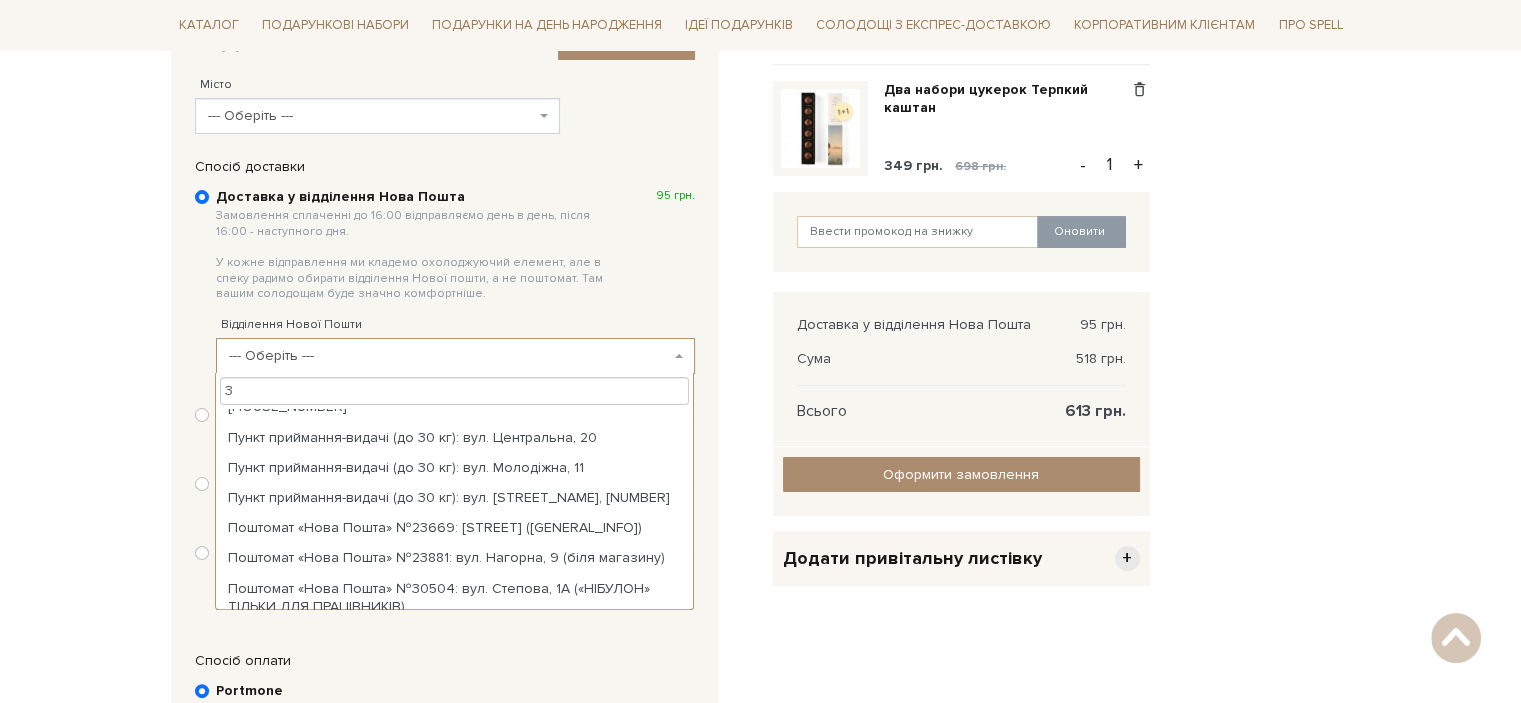 scroll, scrollTop: 231, scrollLeft: 0, axis: vertical 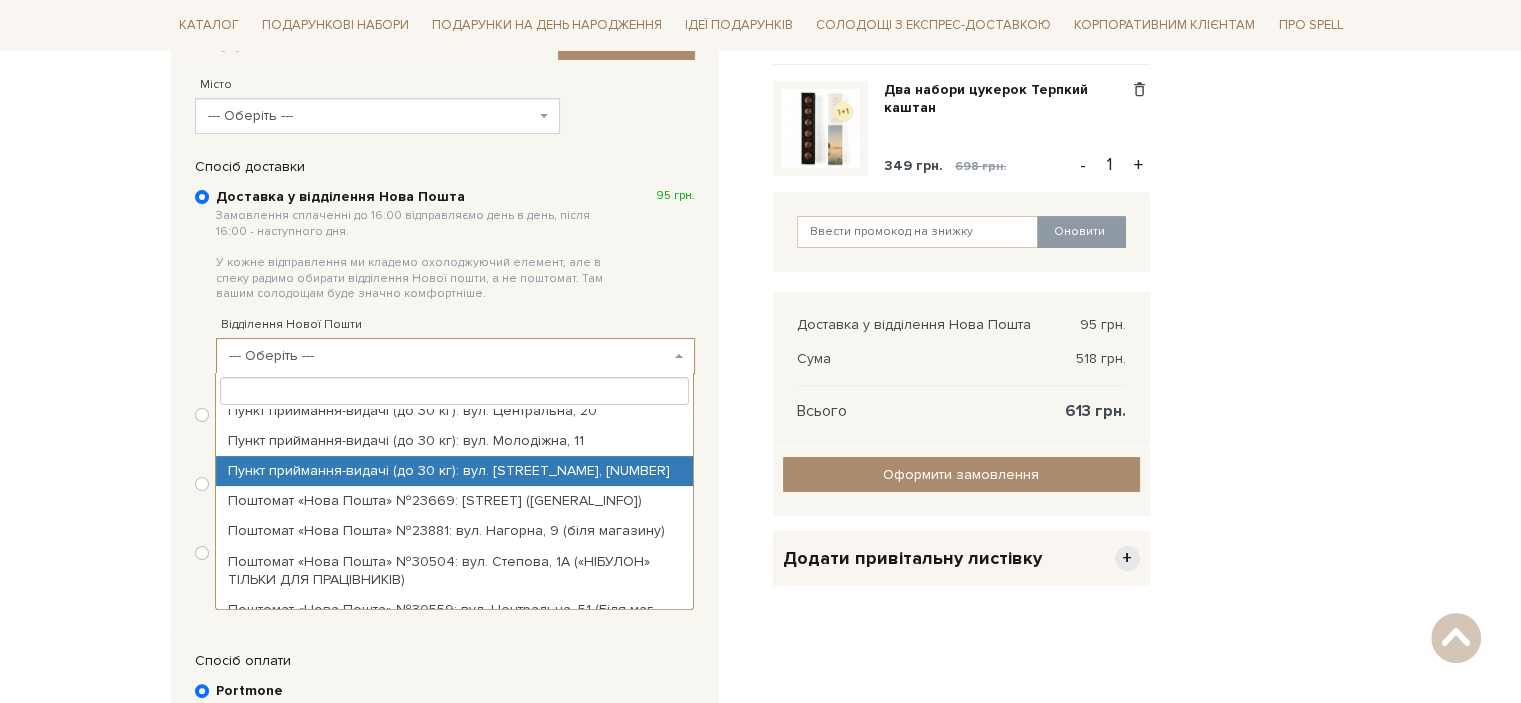 click on "--- Оберіть ---" at bounding box center [377, 116] 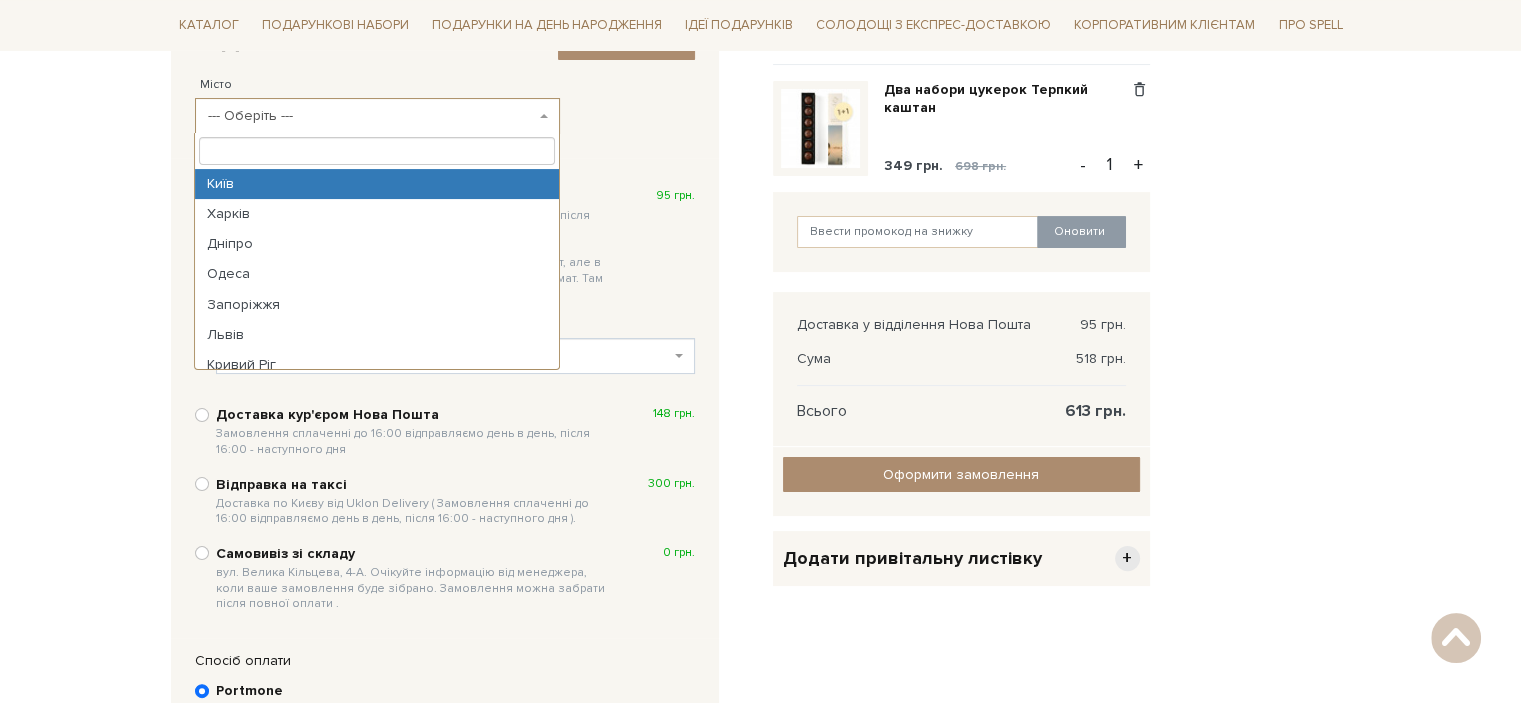 select on "Київ" 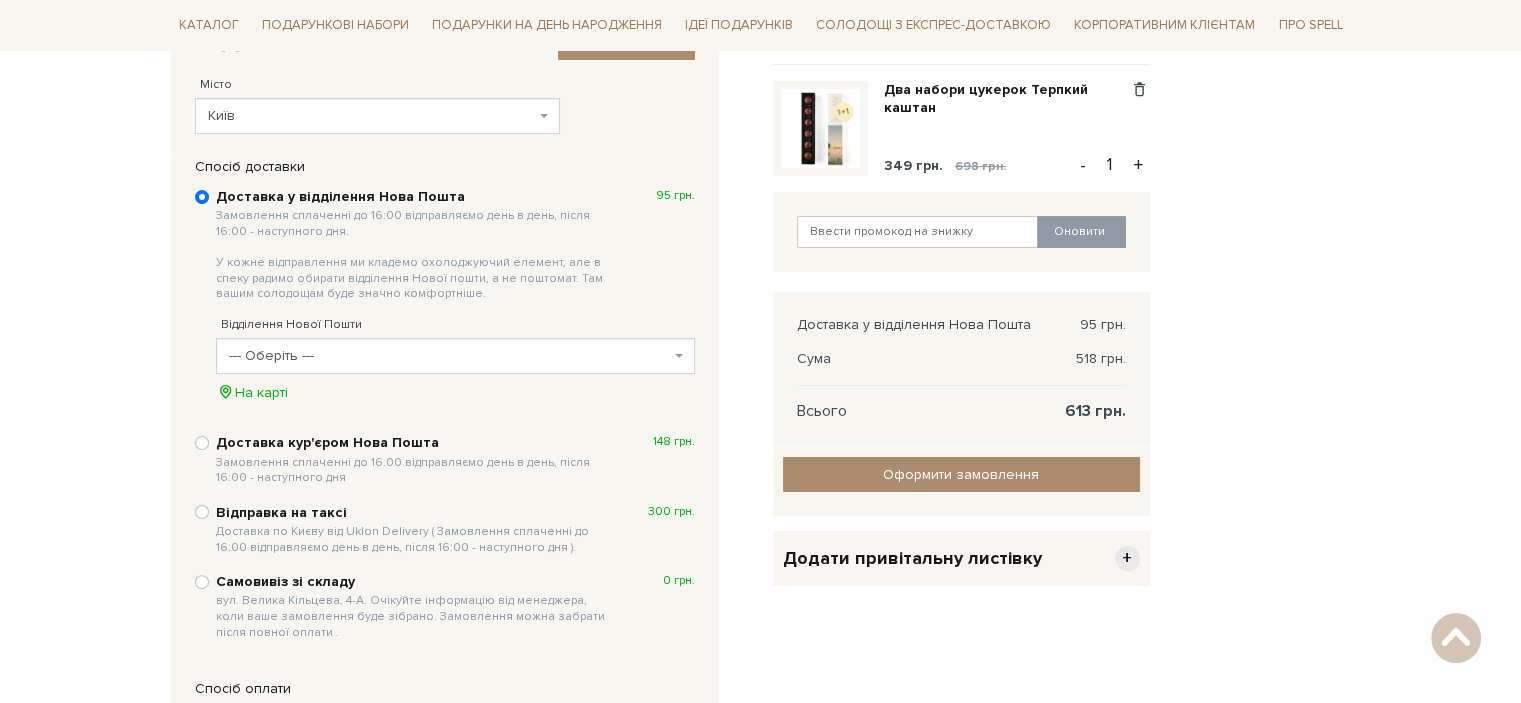 click on "--- Оберіть ---" at bounding box center (449, 356) 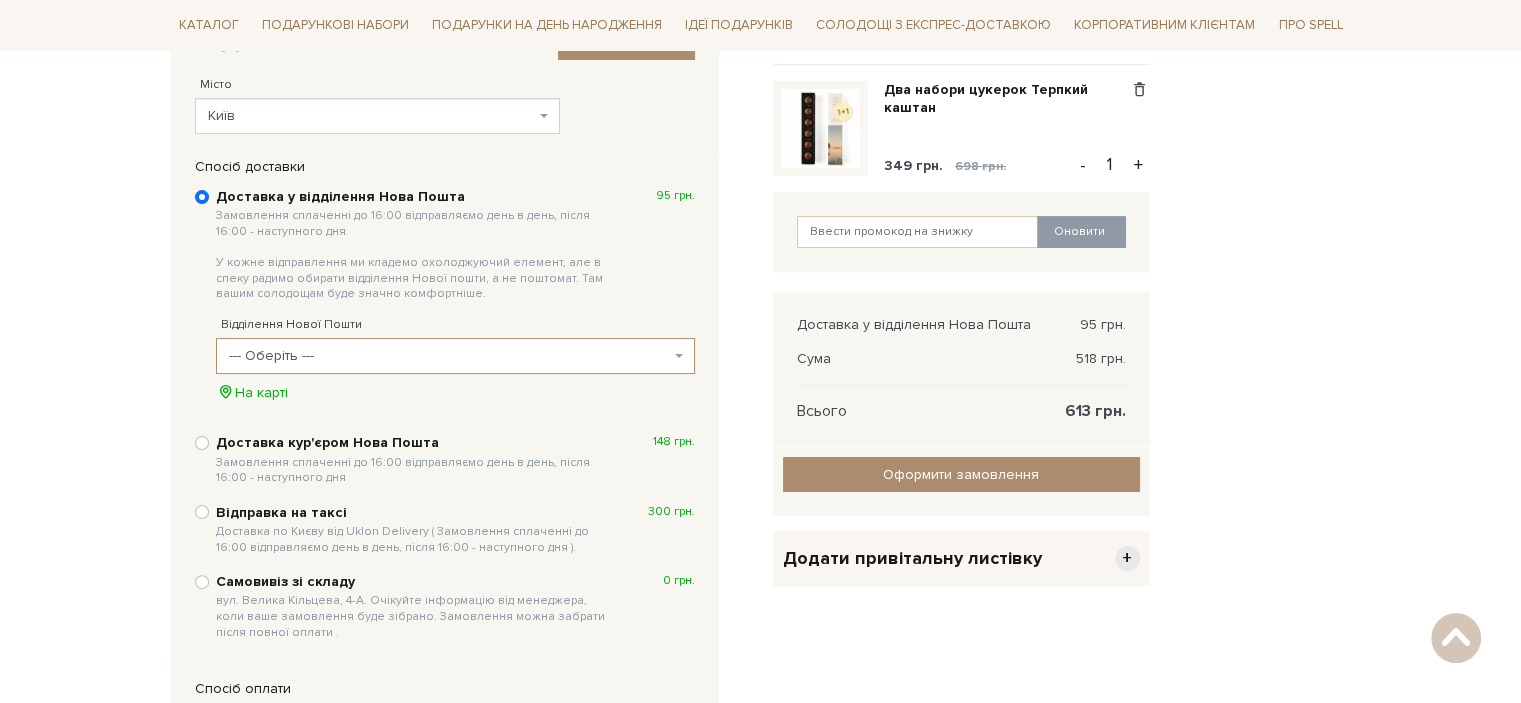 click on "--- Оберіть ---" at bounding box center [449, 356] 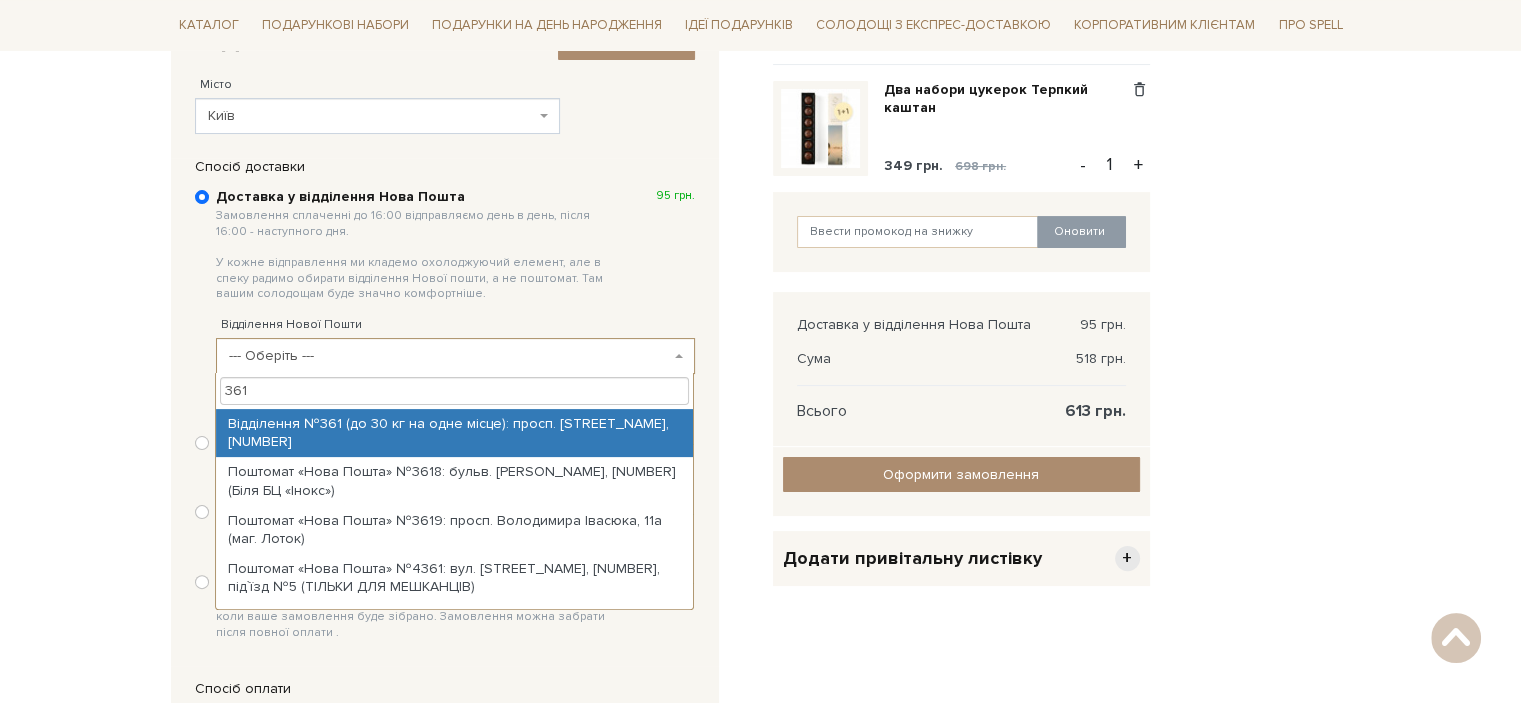 type on "361" 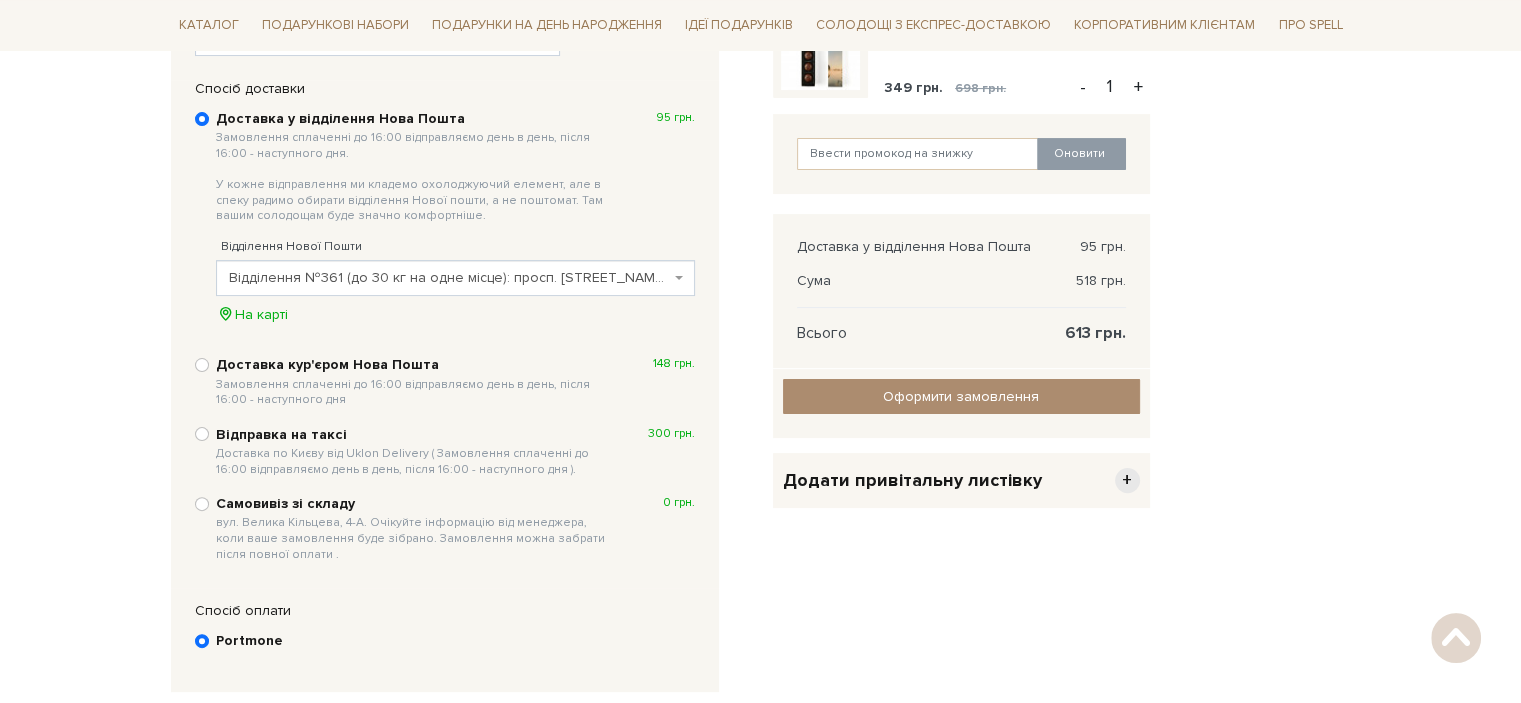 scroll, scrollTop: 468, scrollLeft: 0, axis: vertical 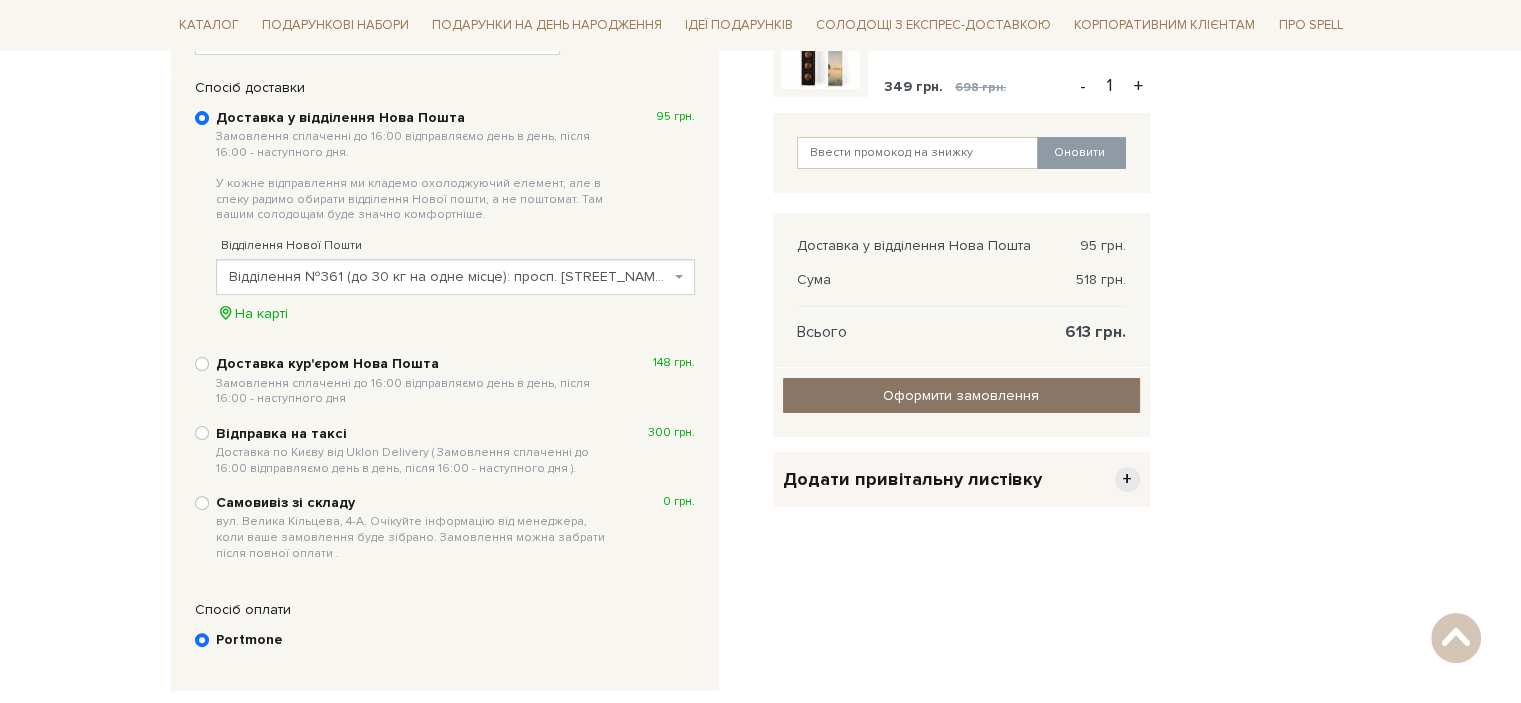 click on "Оформити замовлення" at bounding box center [961, 395] 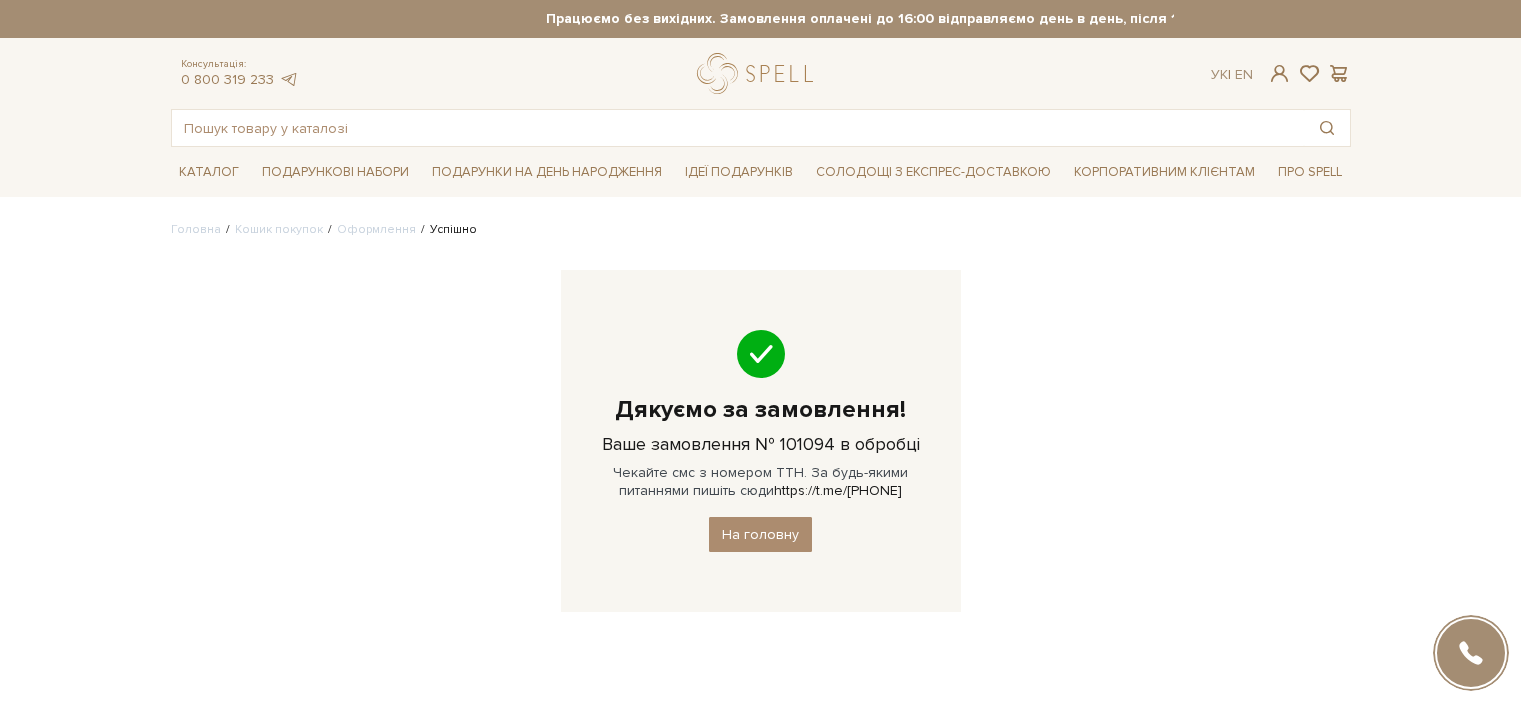 scroll, scrollTop: 0, scrollLeft: 0, axis: both 